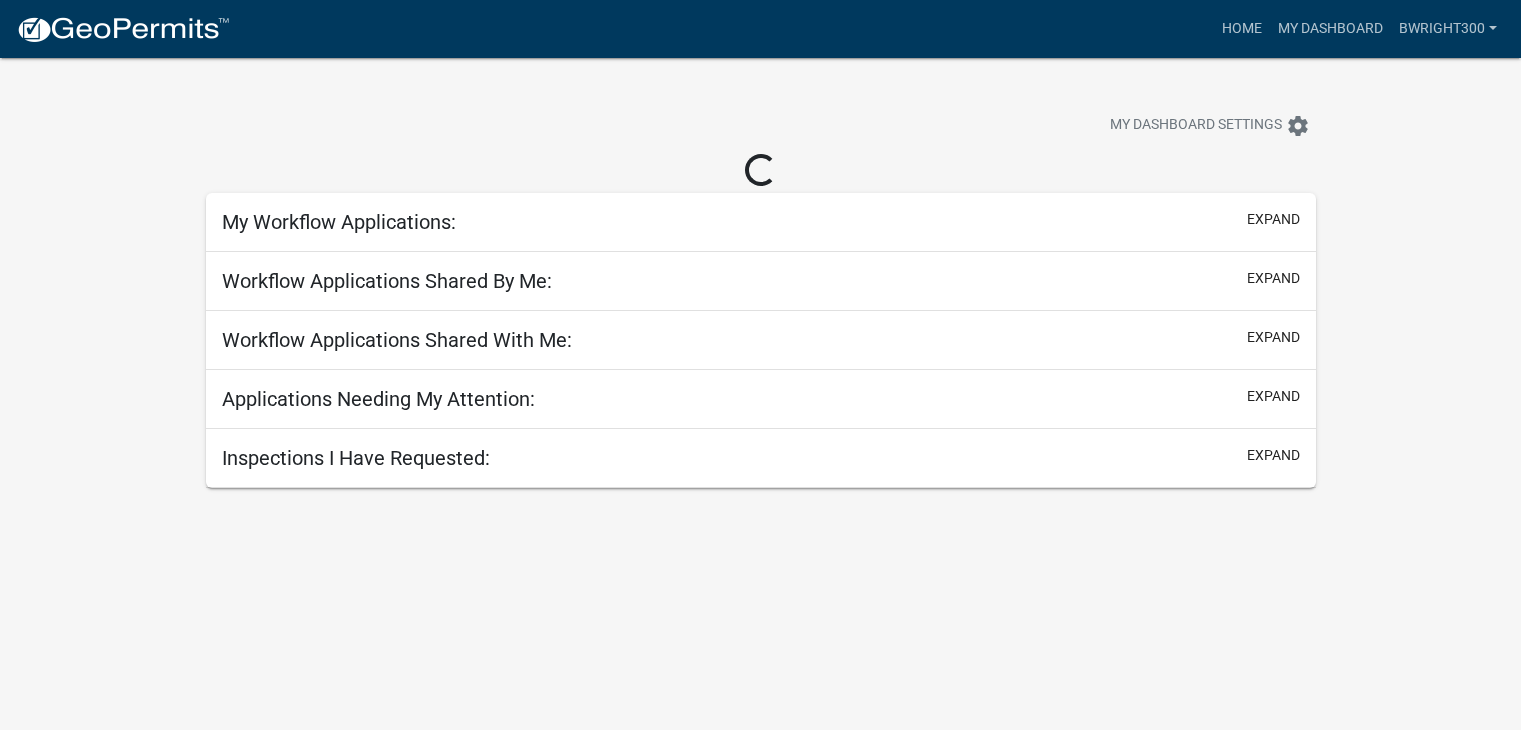 scroll, scrollTop: 0, scrollLeft: 0, axis: both 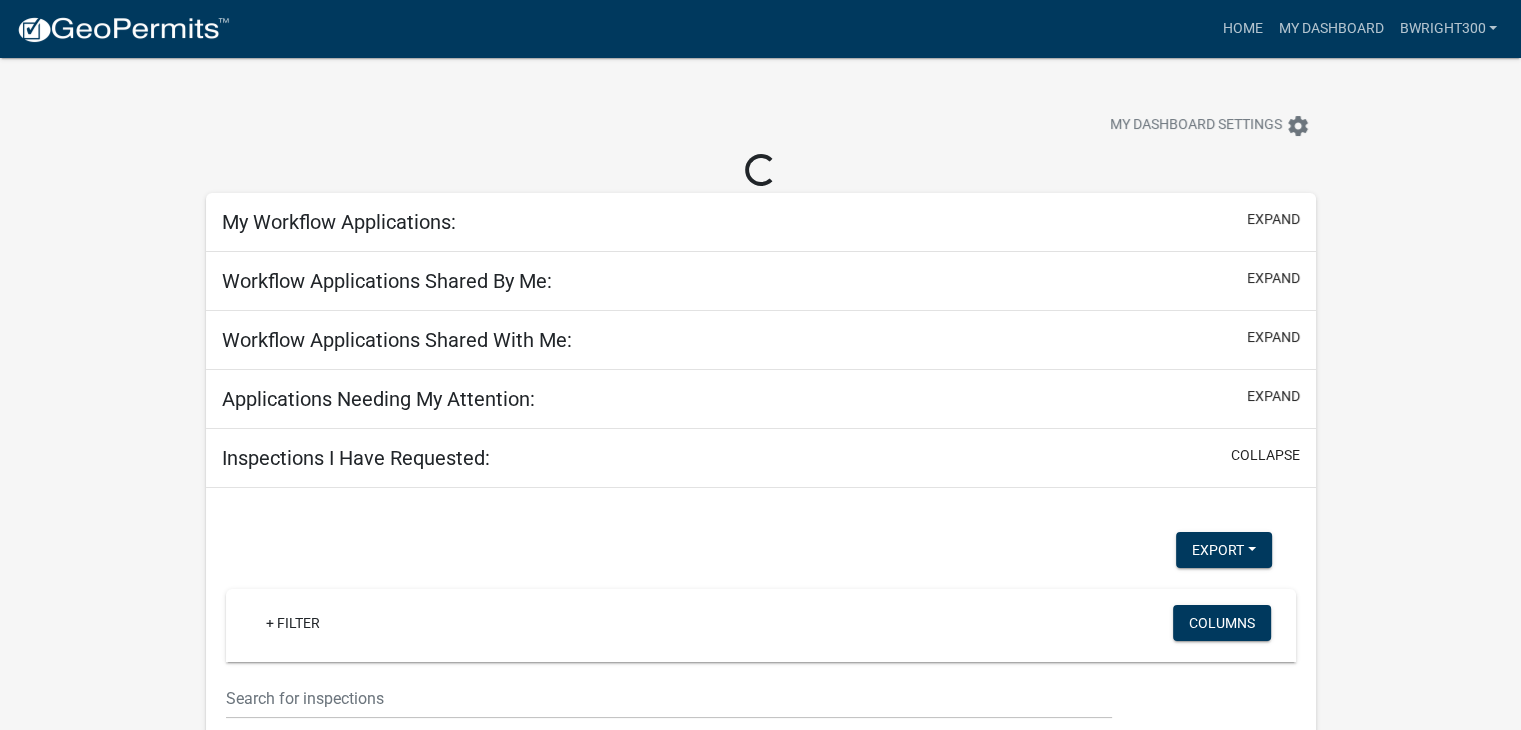 select on "1: 25" 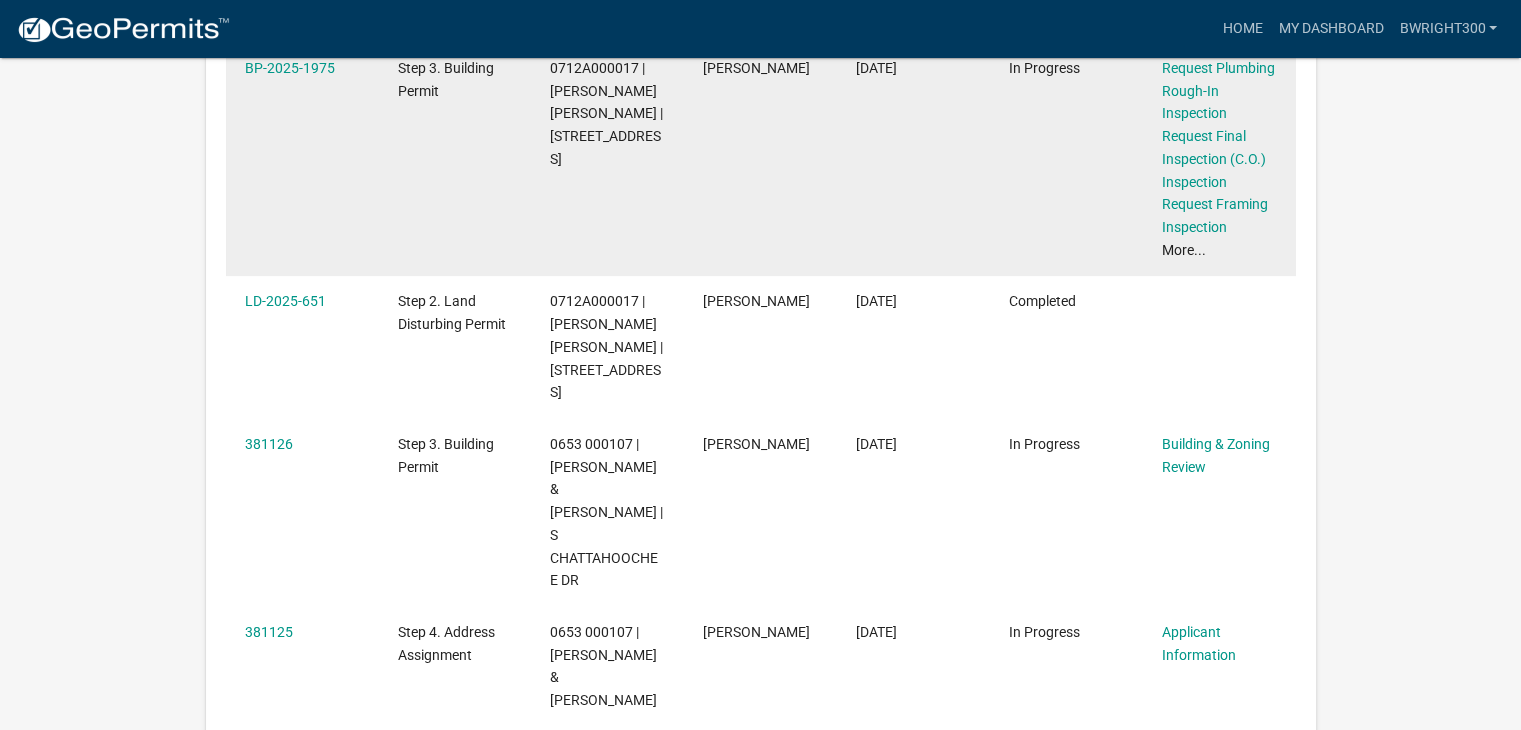 scroll, scrollTop: 500, scrollLeft: 0, axis: vertical 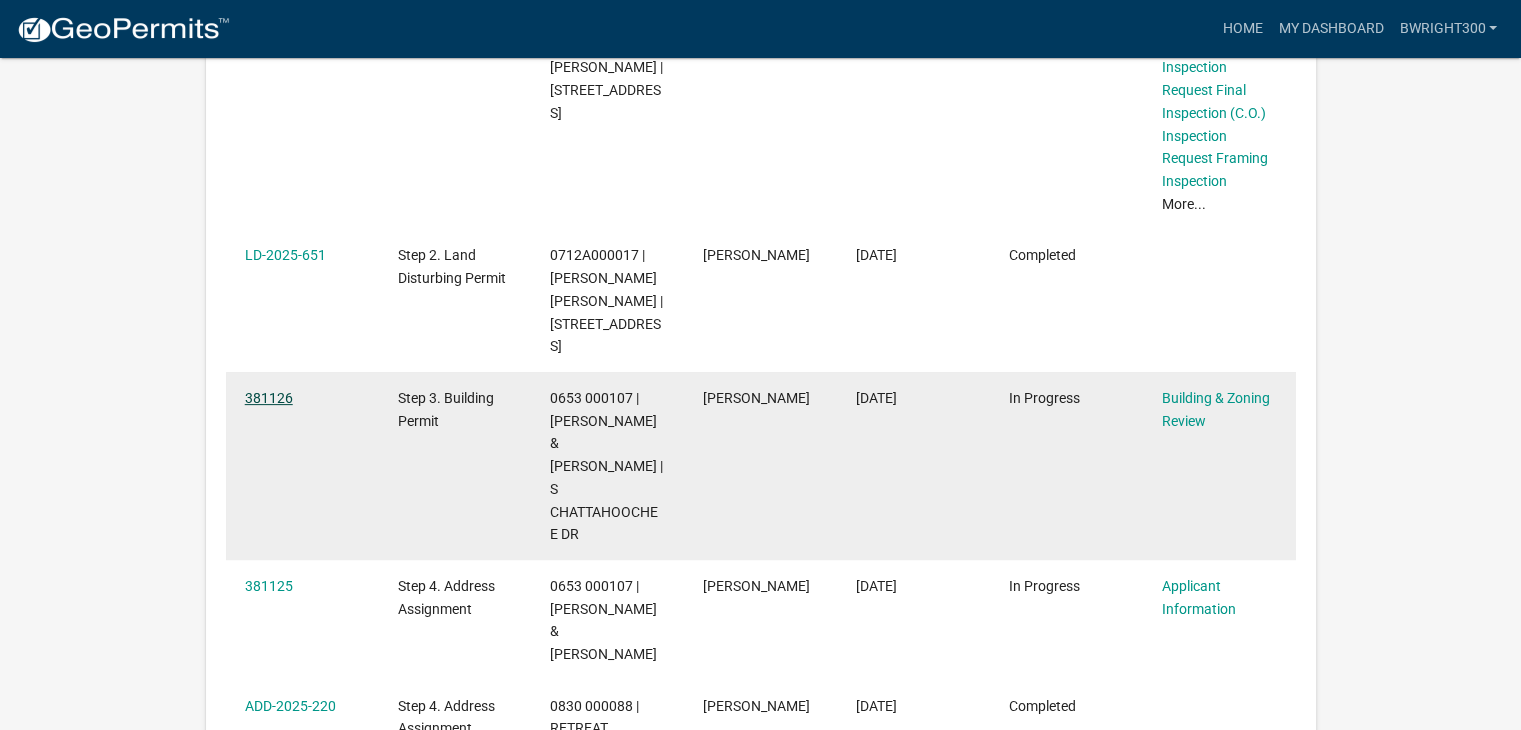 click on "381126" 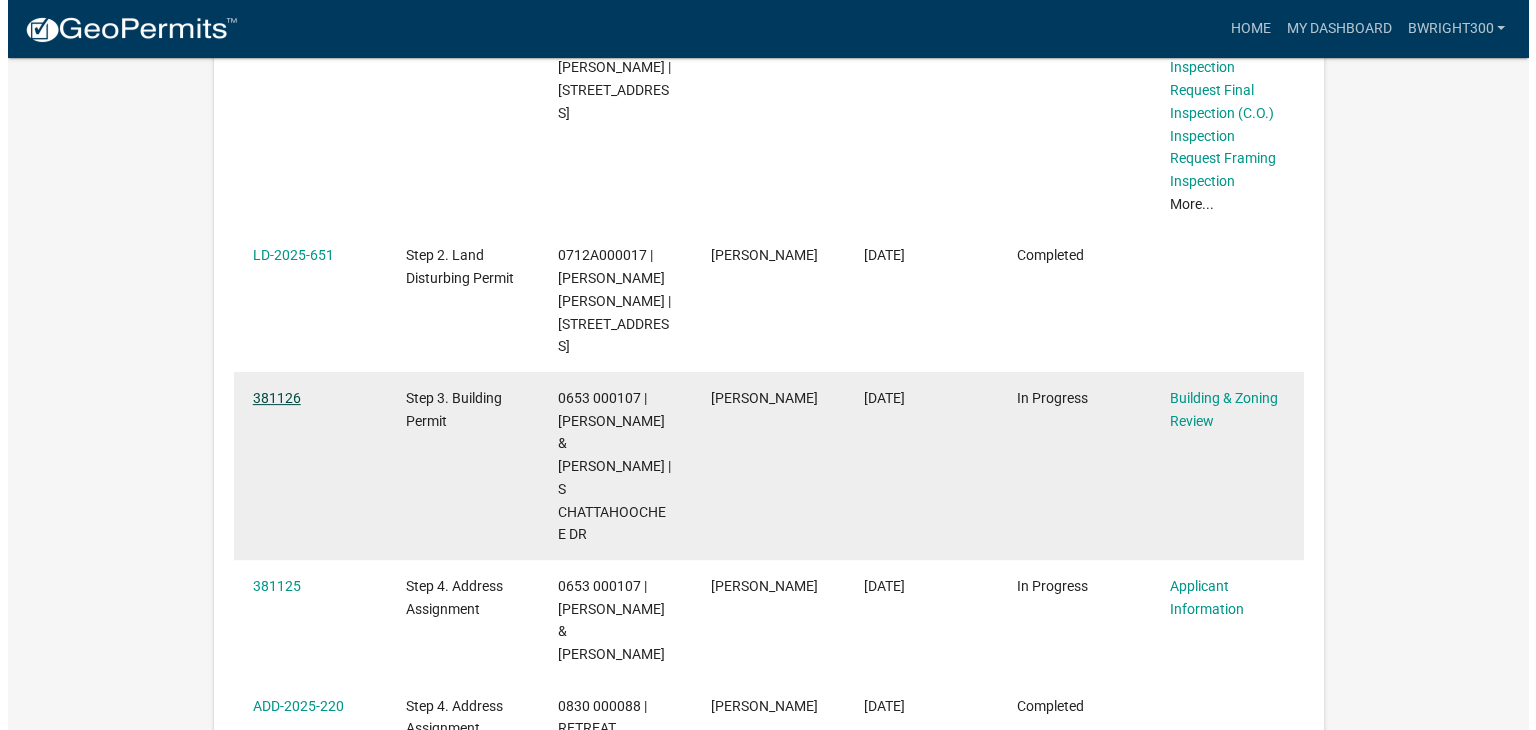 scroll, scrollTop: 0, scrollLeft: 0, axis: both 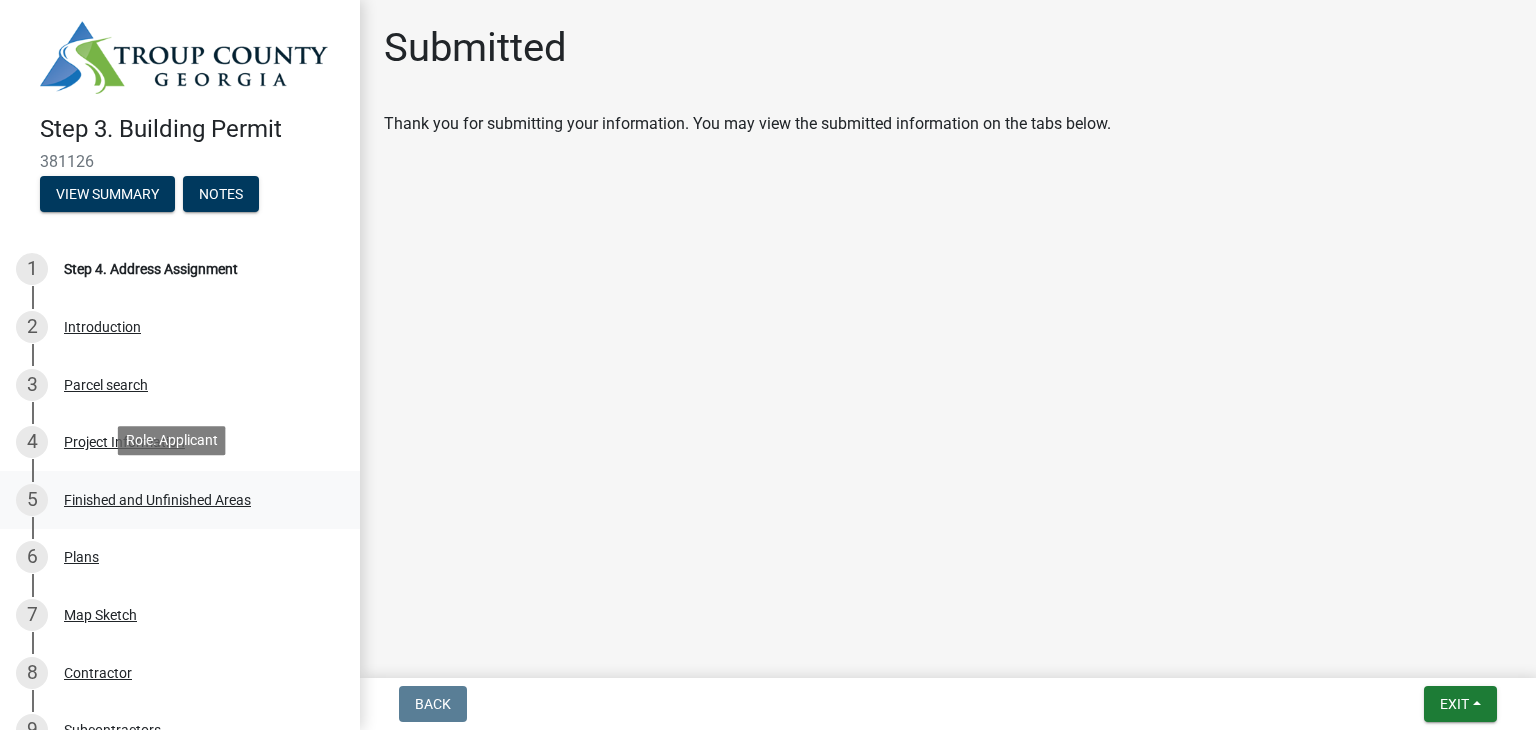 click on "Finished and Unfinished Areas" at bounding box center [157, 500] 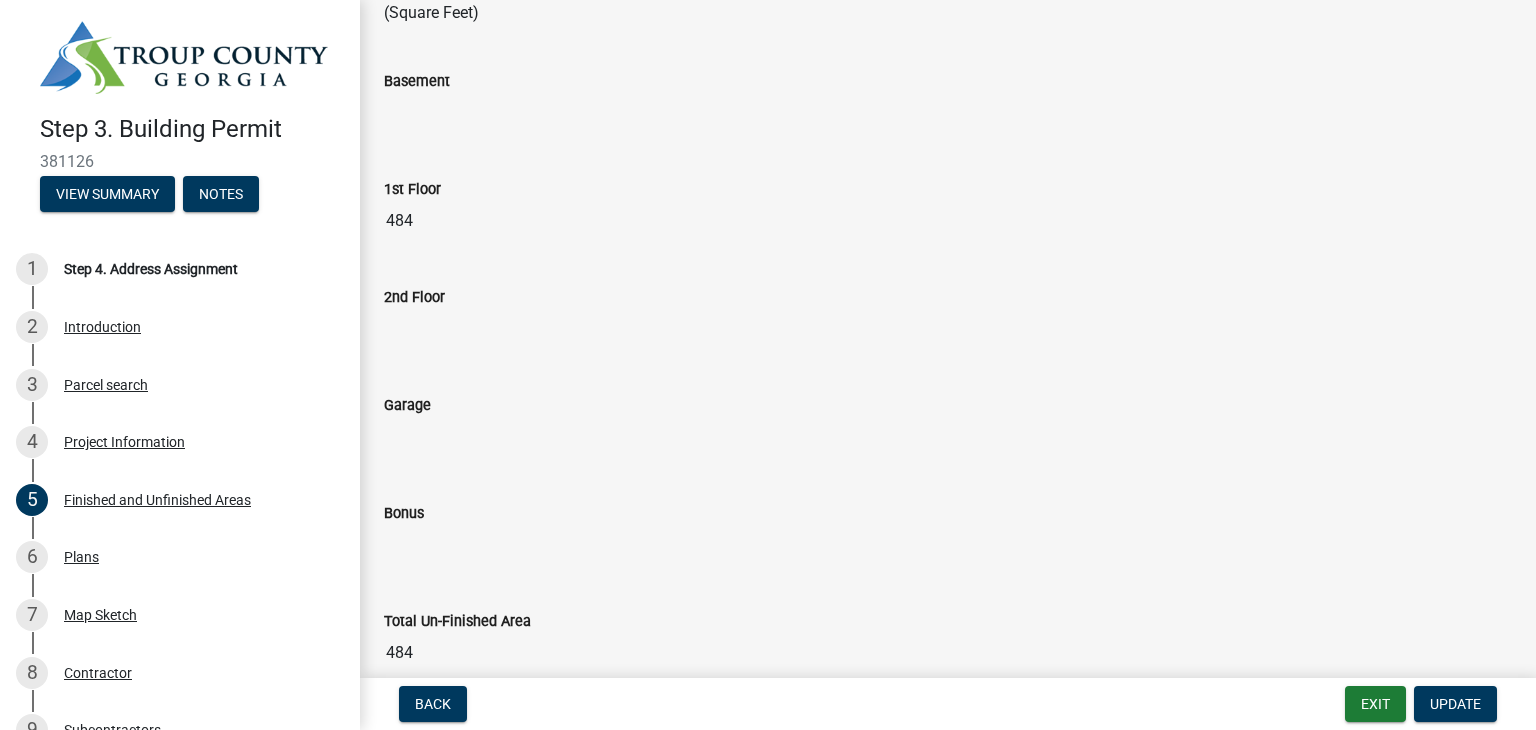 scroll, scrollTop: 900, scrollLeft: 0, axis: vertical 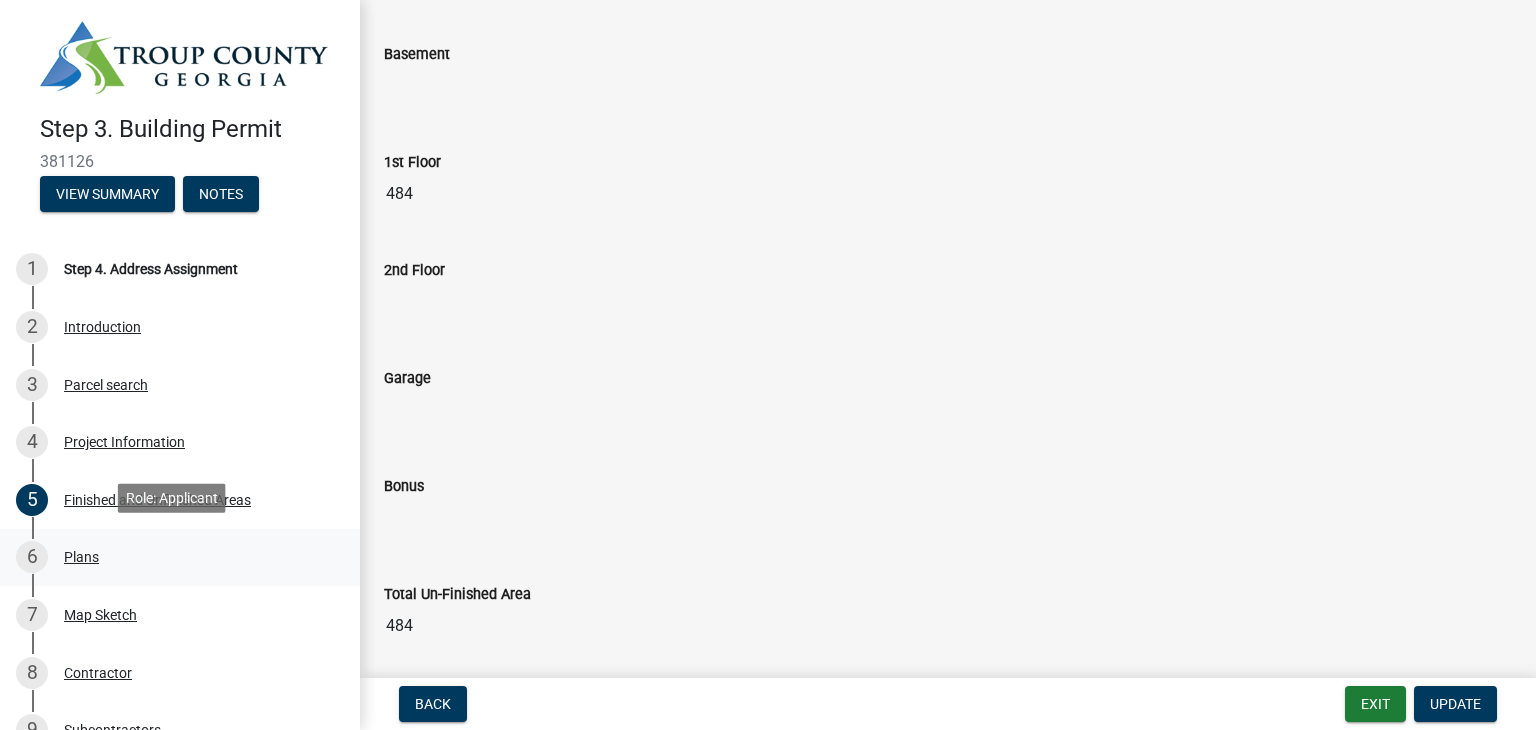 click on "Plans" at bounding box center [81, 557] 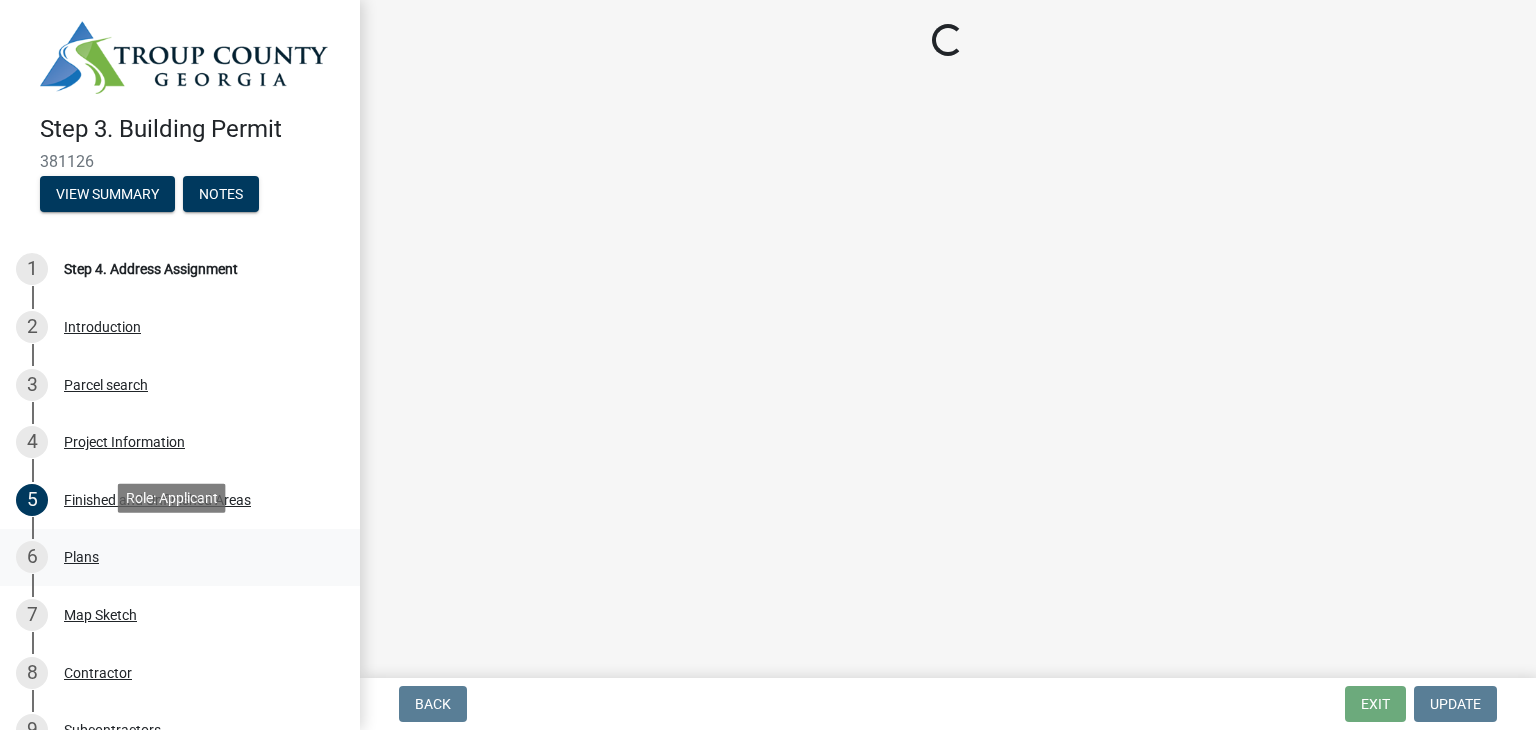 scroll, scrollTop: 0, scrollLeft: 0, axis: both 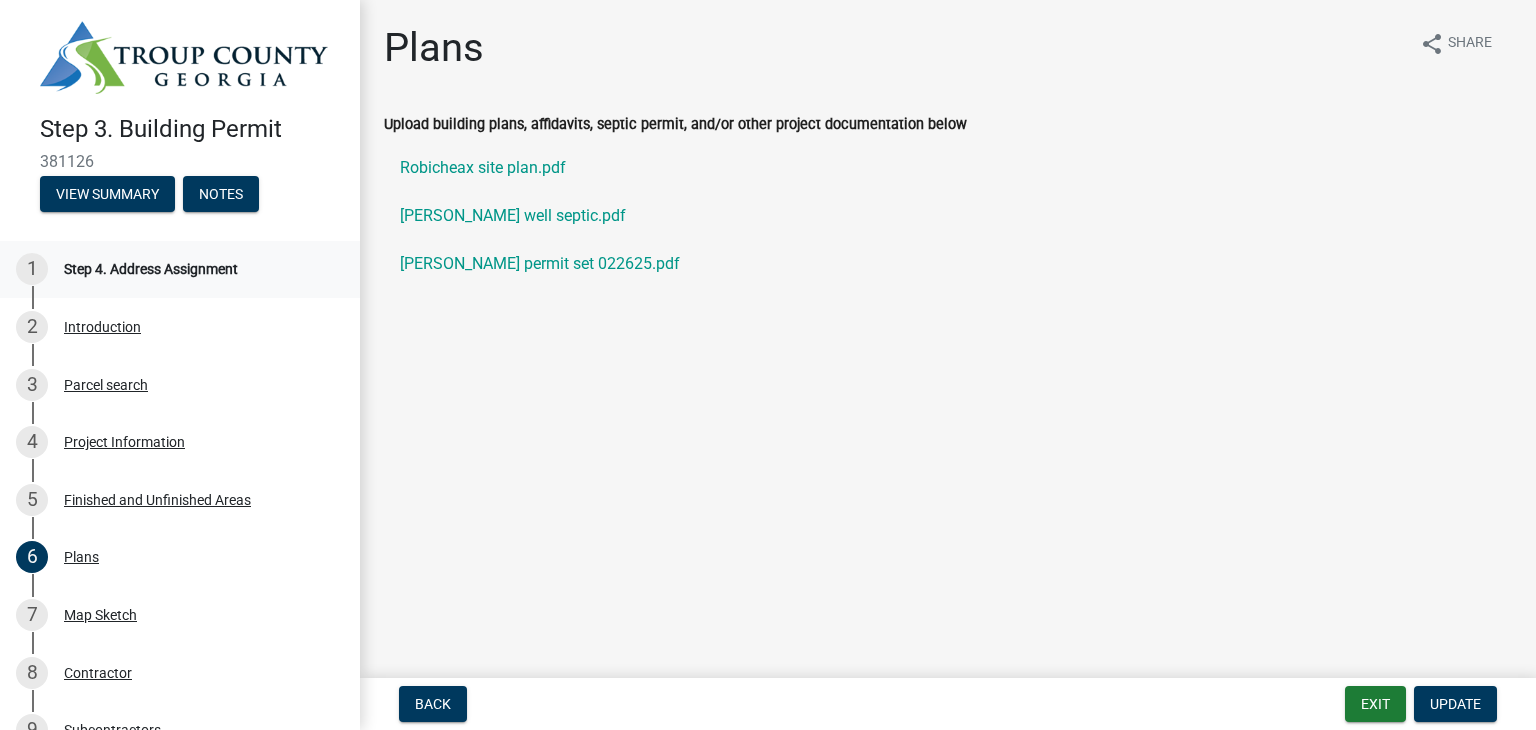 click on "Step 4. Address Assignment" at bounding box center (151, 269) 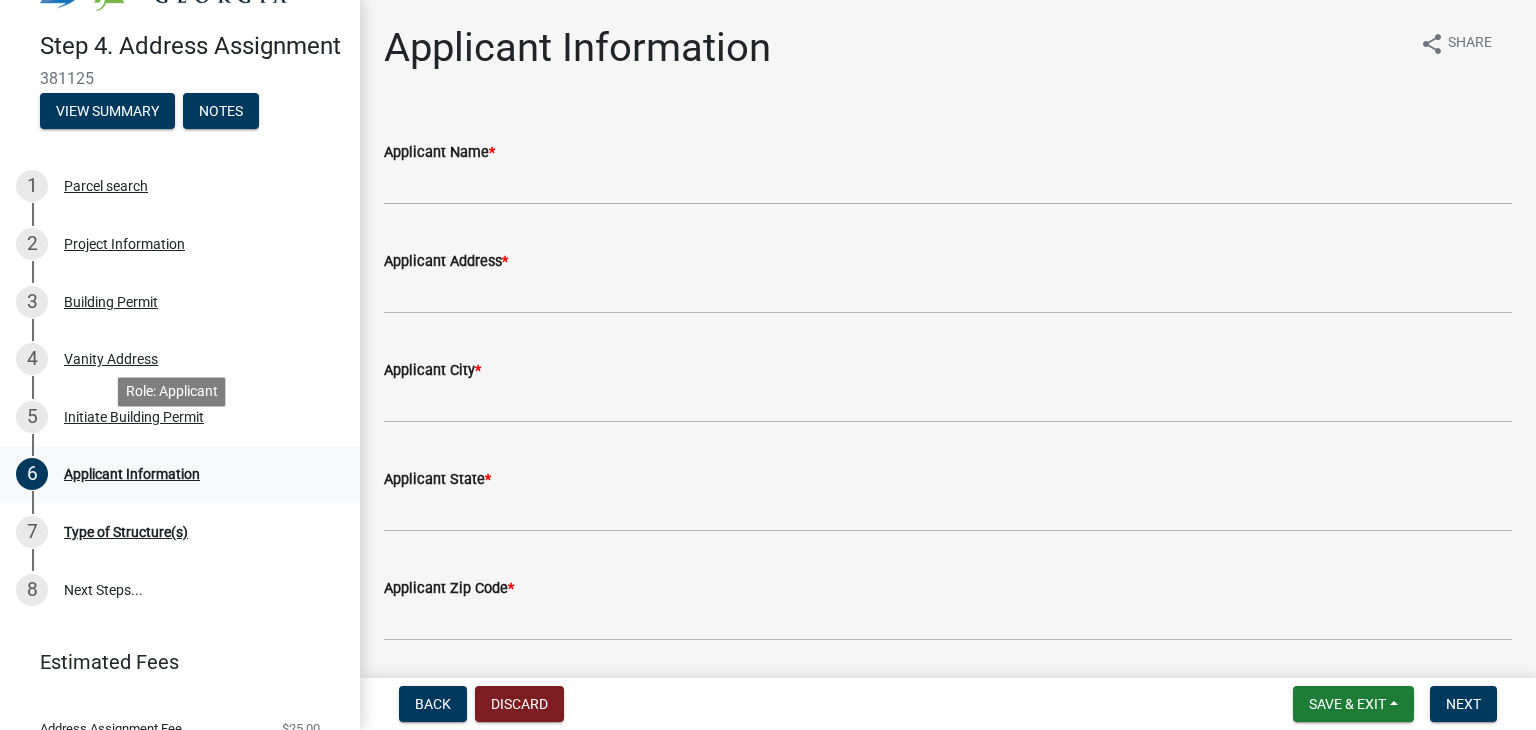 scroll, scrollTop: 183, scrollLeft: 0, axis: vertical 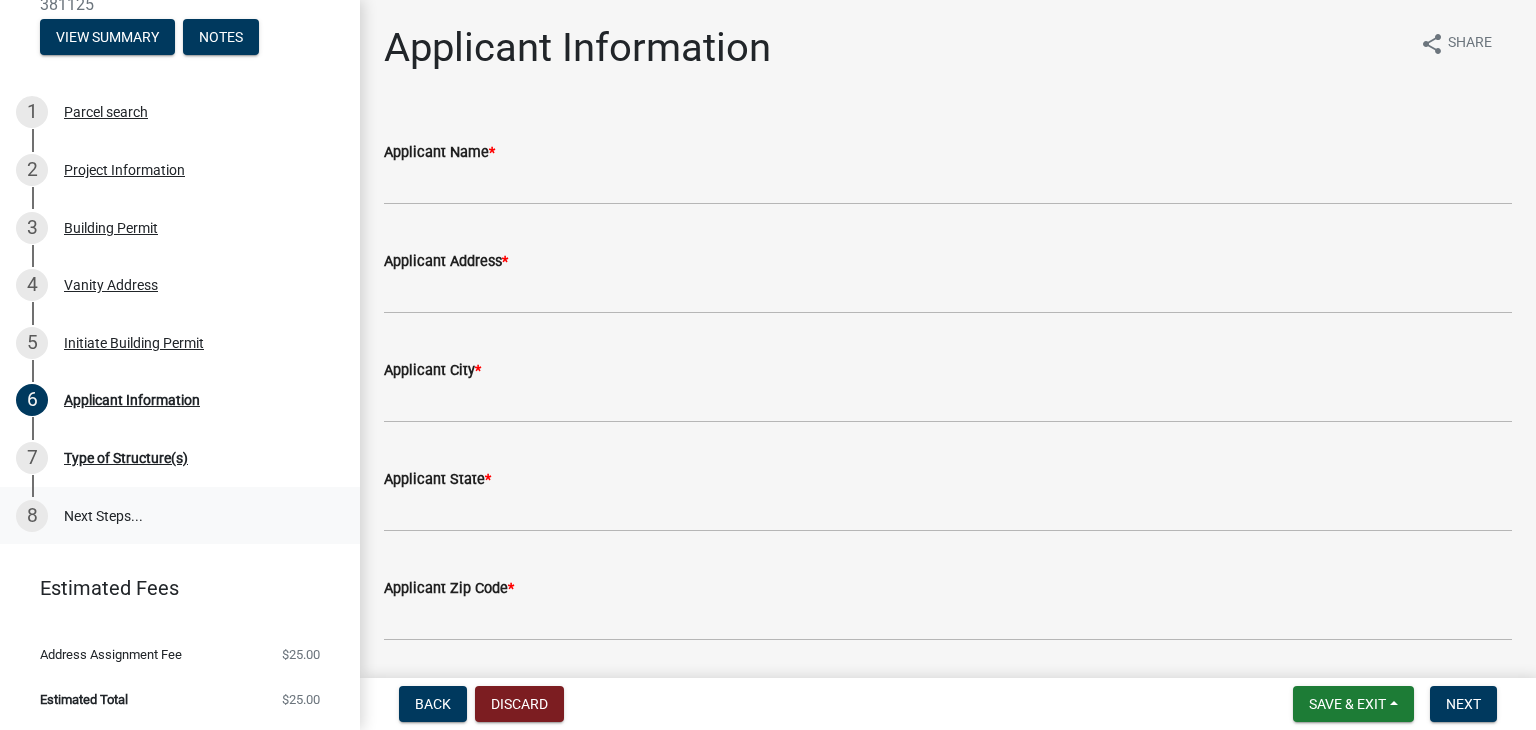 click on "8   Next Steps..." at bounding box center [180, 516] 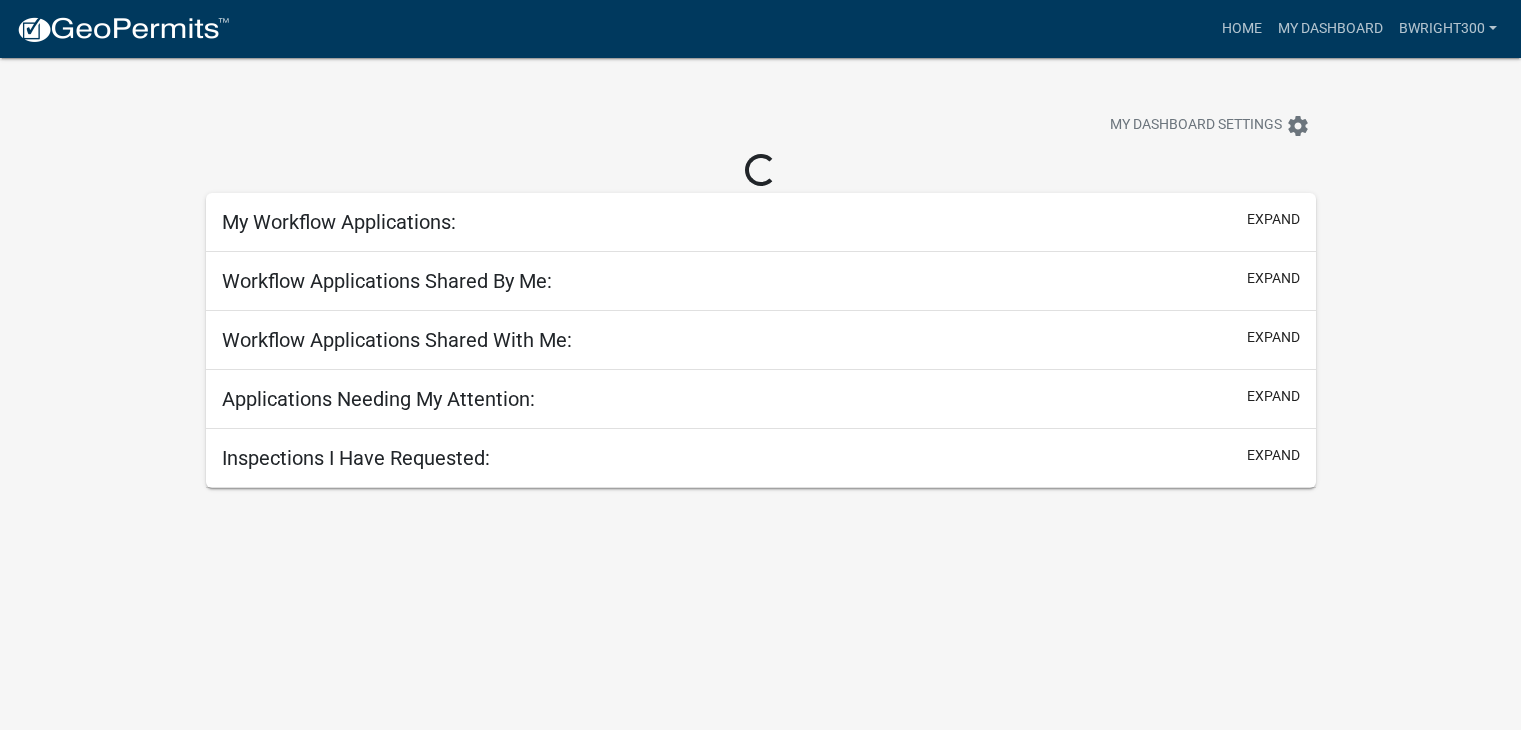 scroll, scrollTop: 0, scrollLeft: 0, axis: both 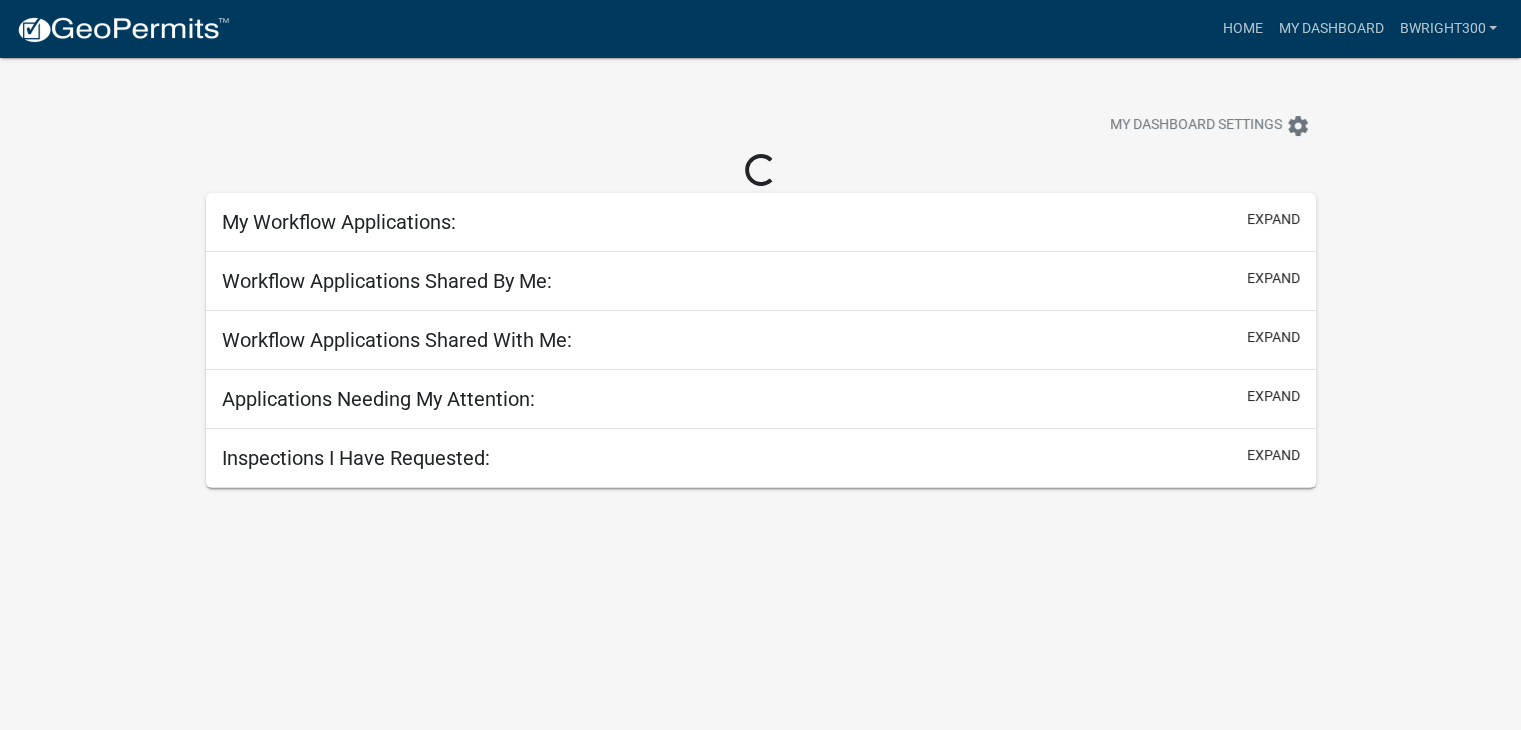 select on "1: 25" 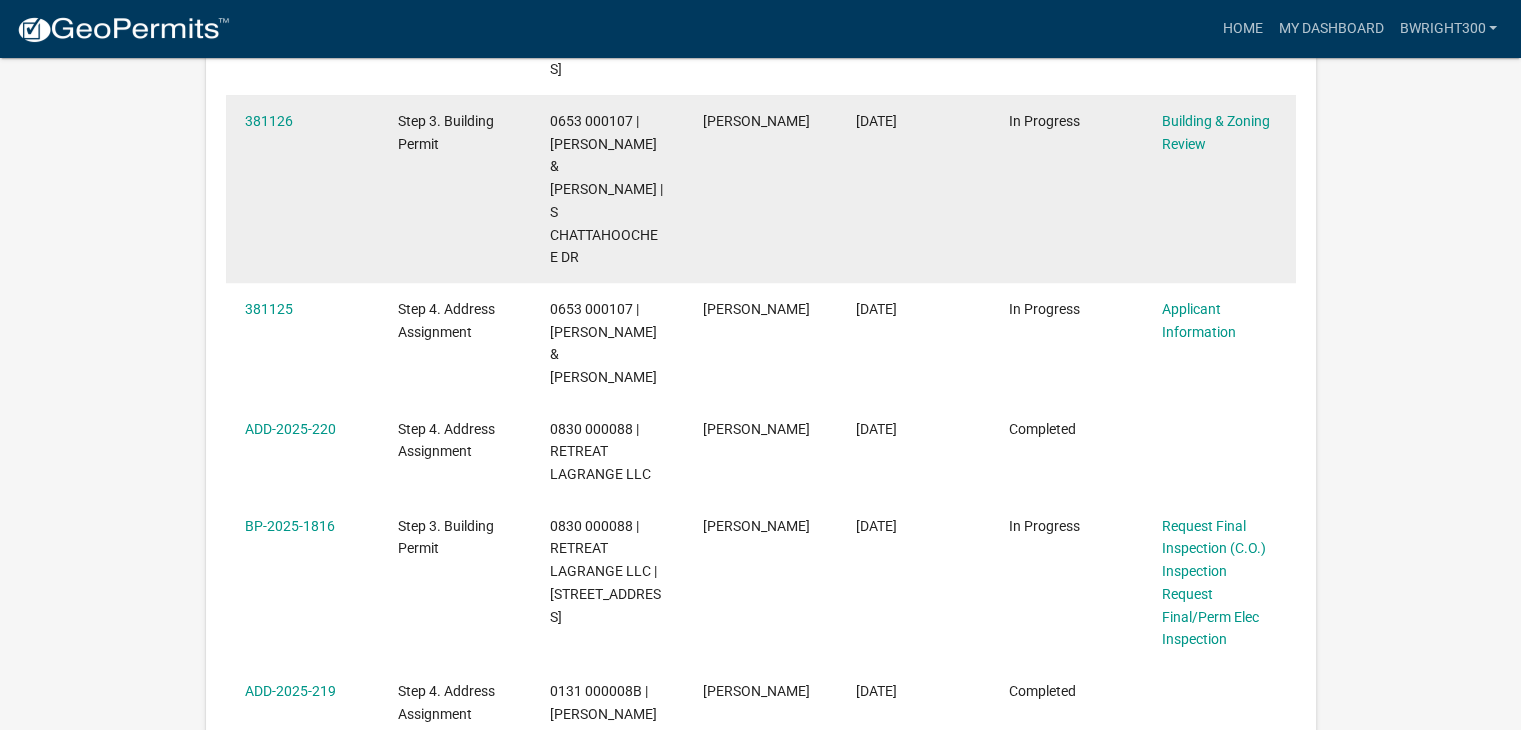 scroll, scrollTop: 800, scrollLeft: 0, axis: vertical 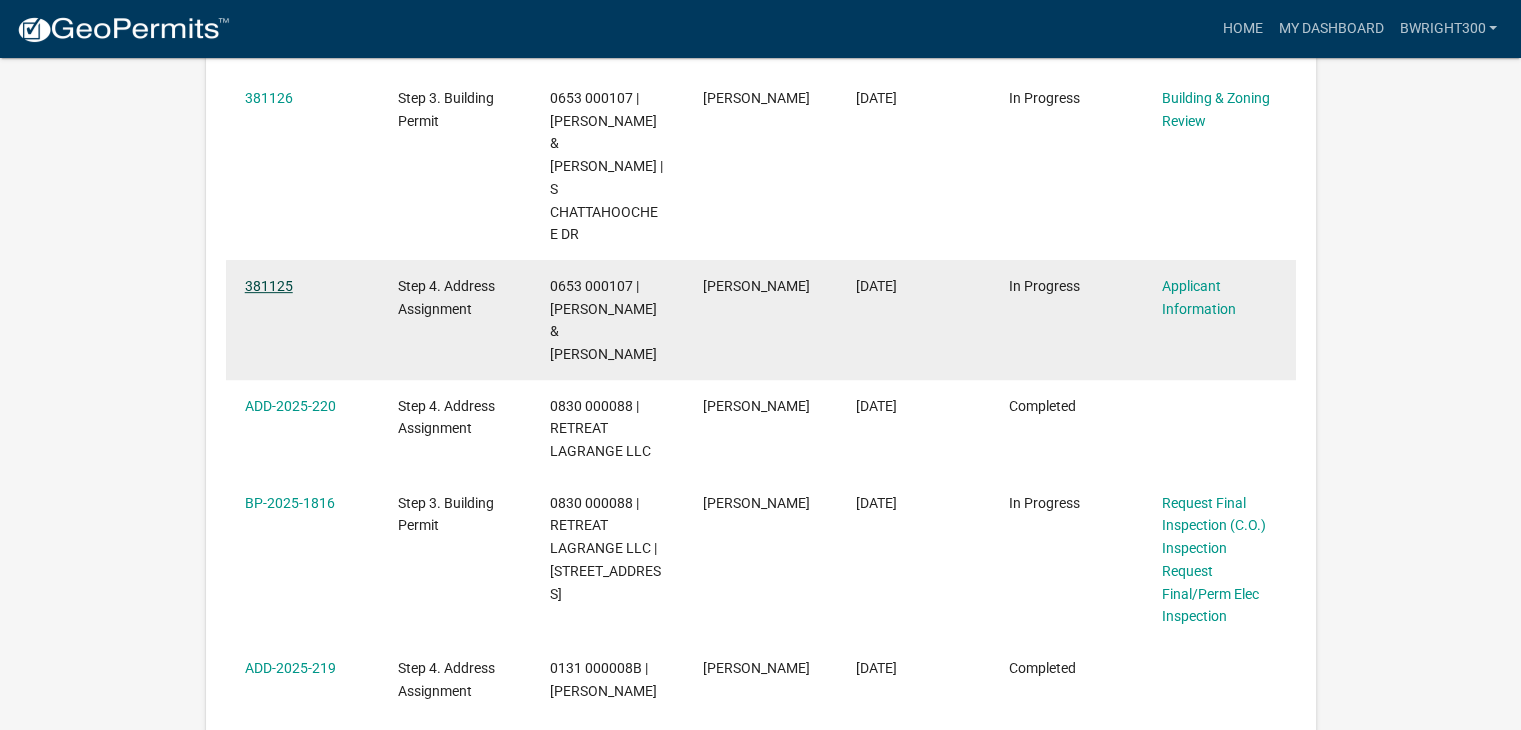 click on "381125" 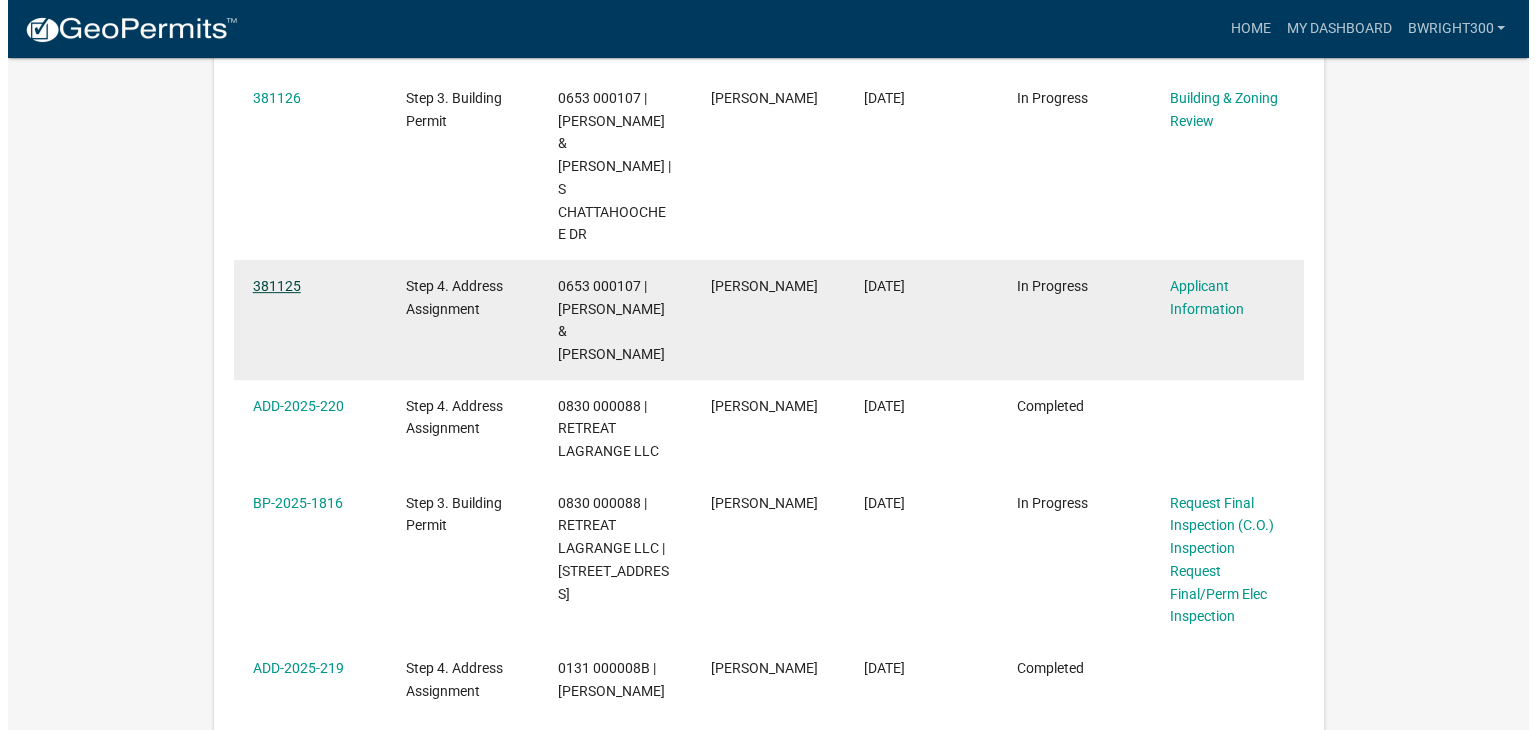 scroll, scrollTop: 0, scrollLeft: 0, axis: both 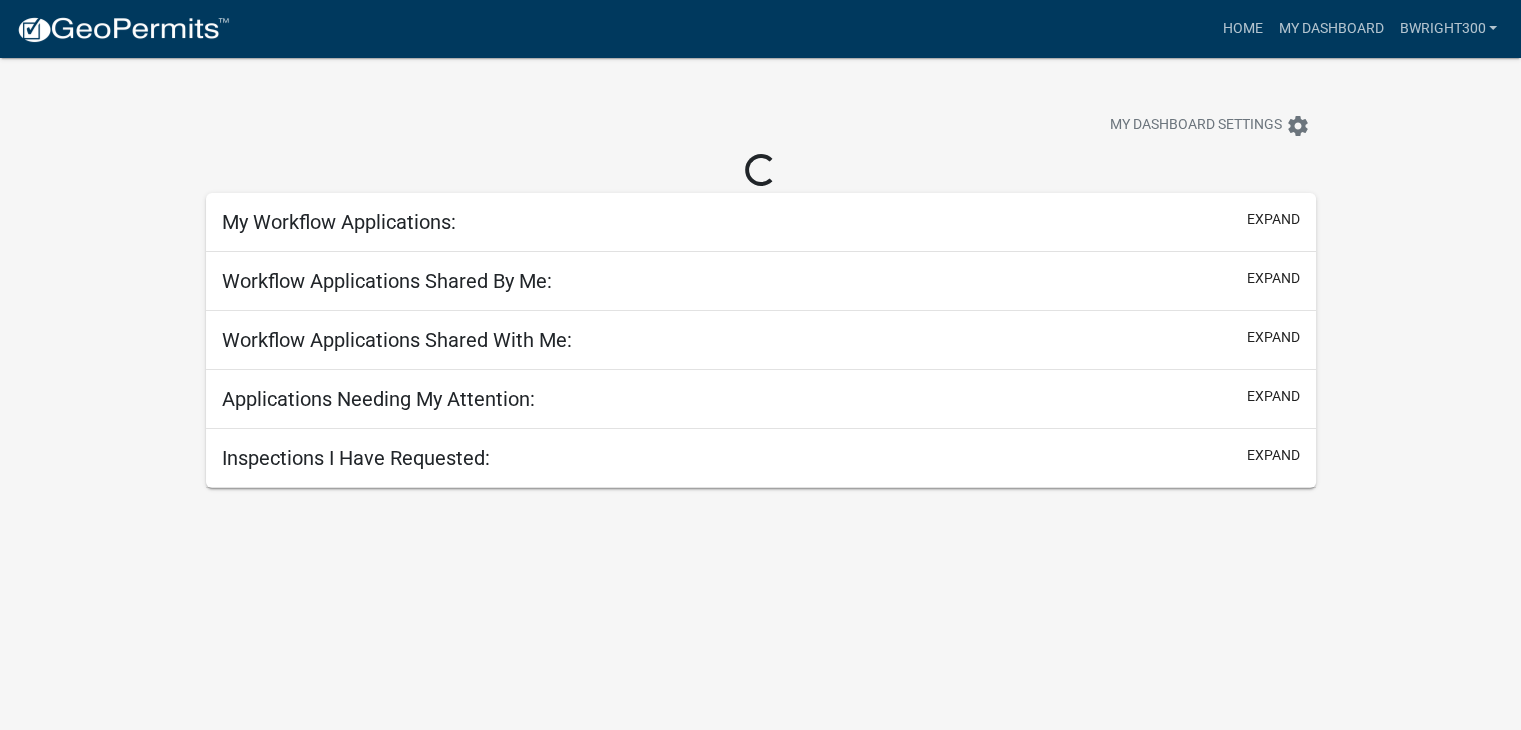 select on "1: 25" 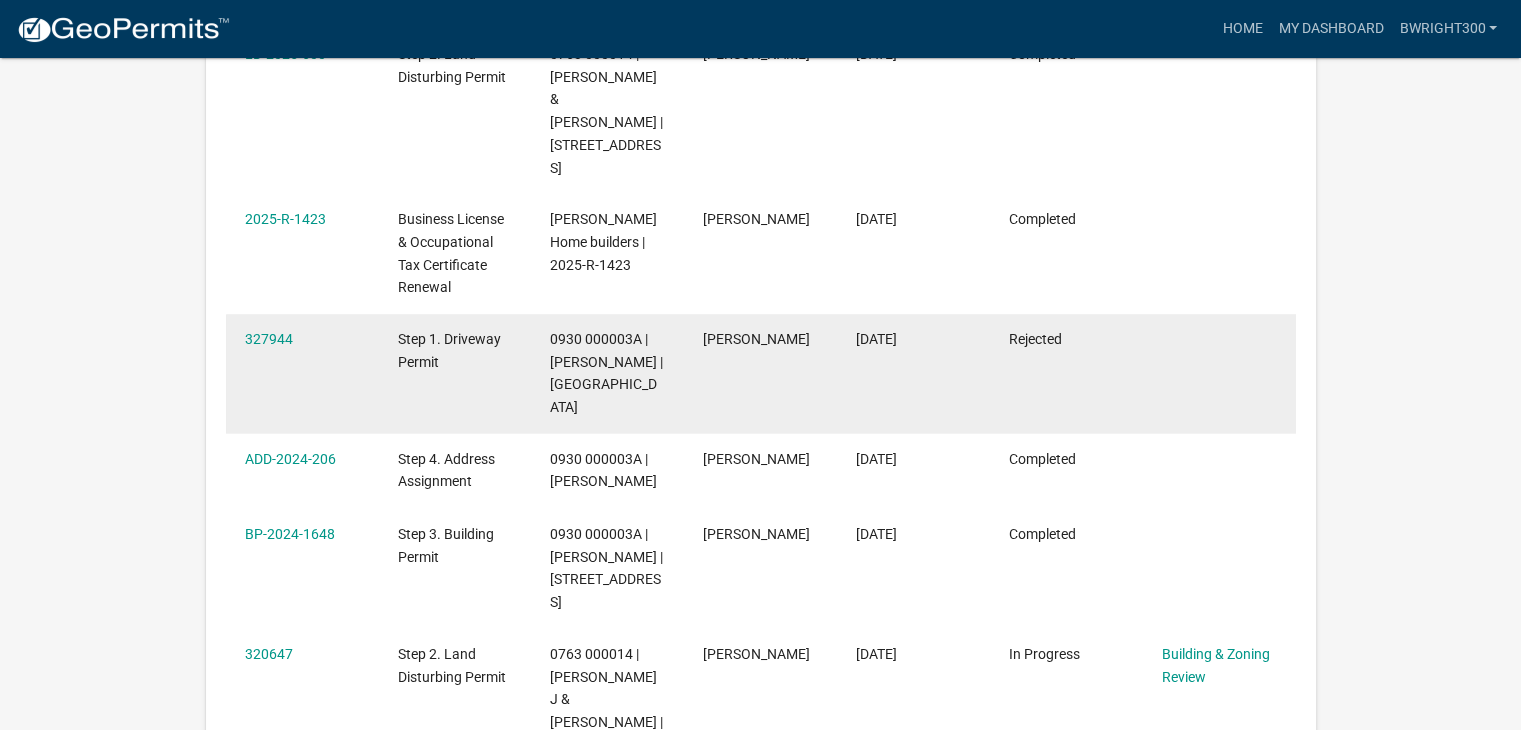 scroll, scrollTop: 3300, scrollLeft: 0, axis: vertical 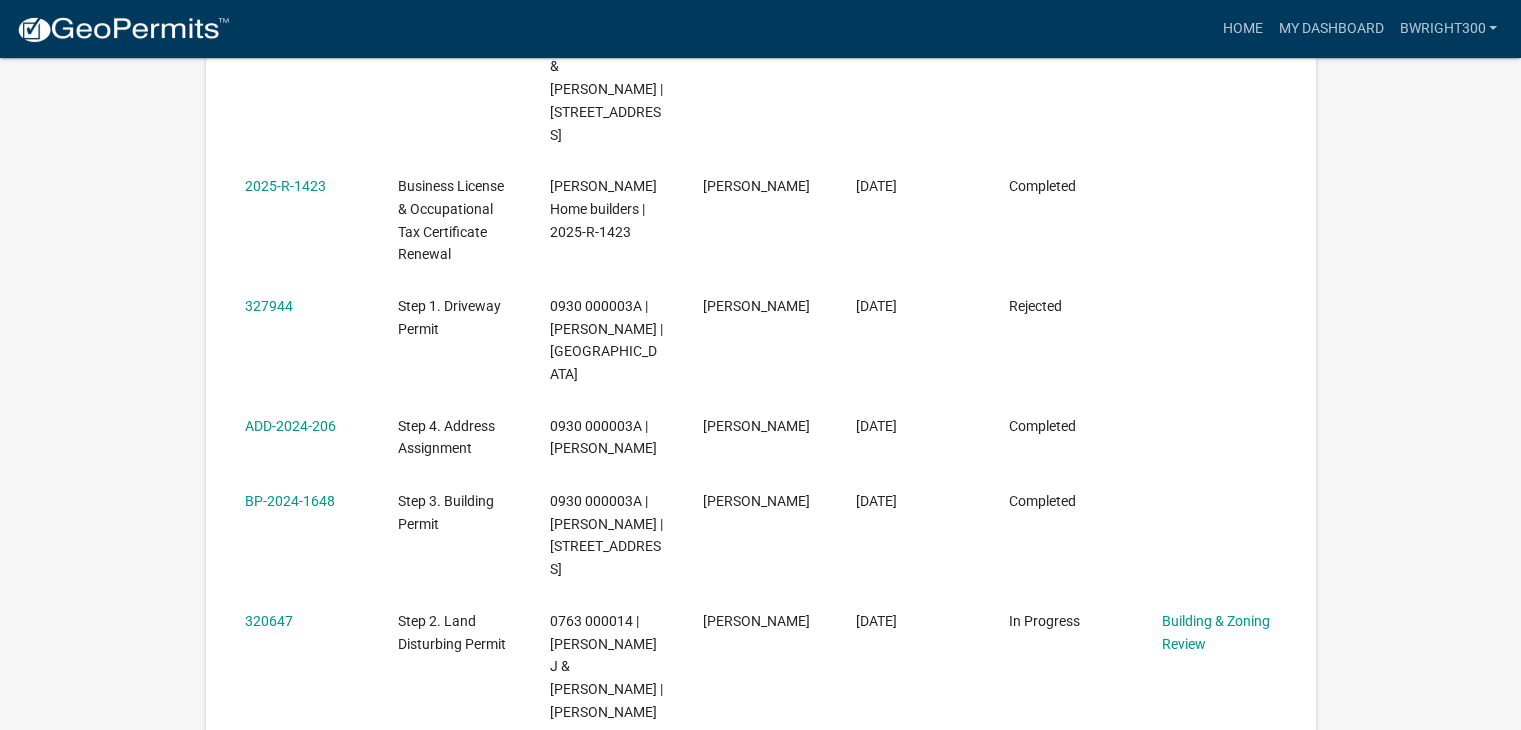 click on "2" 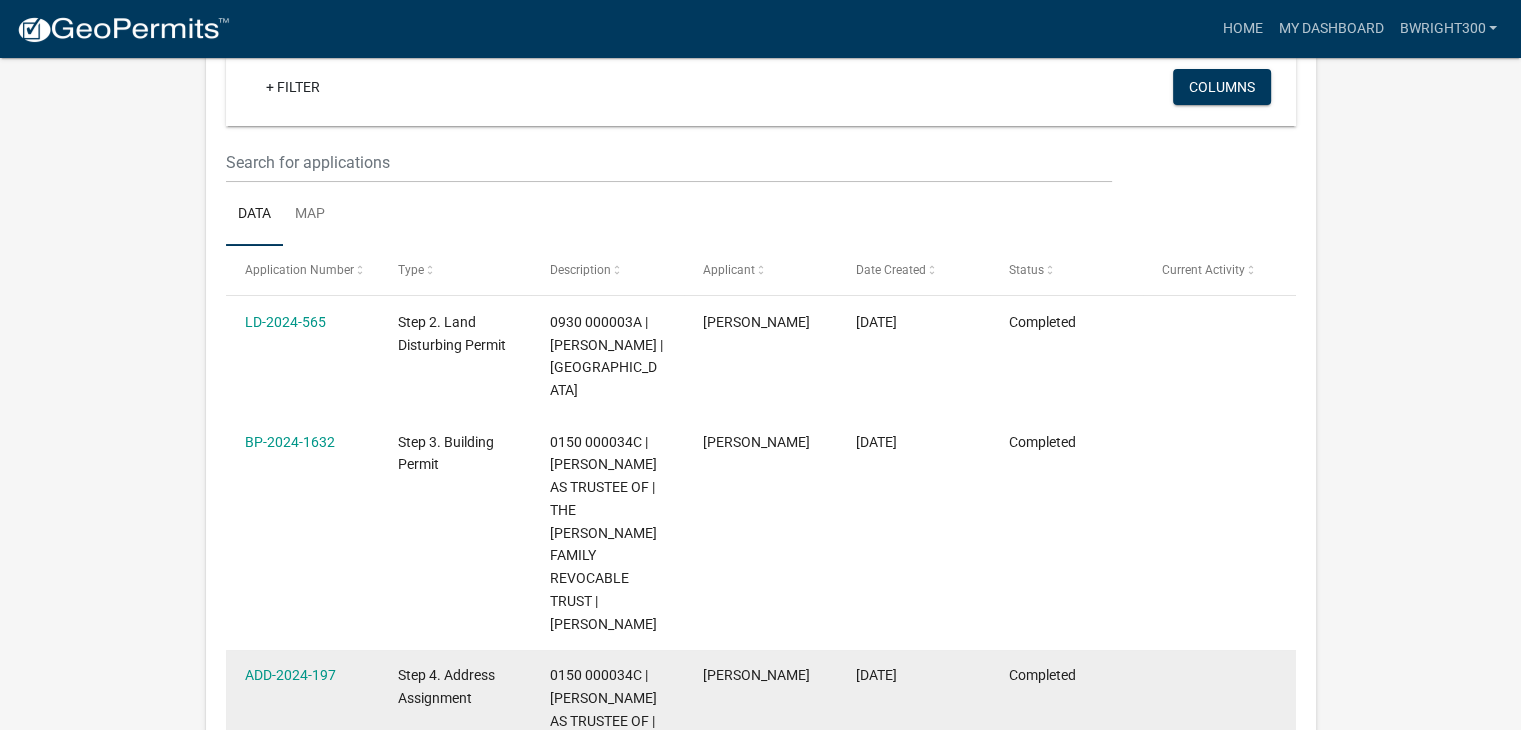 scroll, scrollTop: 200, scrollLeft: 0, axis: vertical 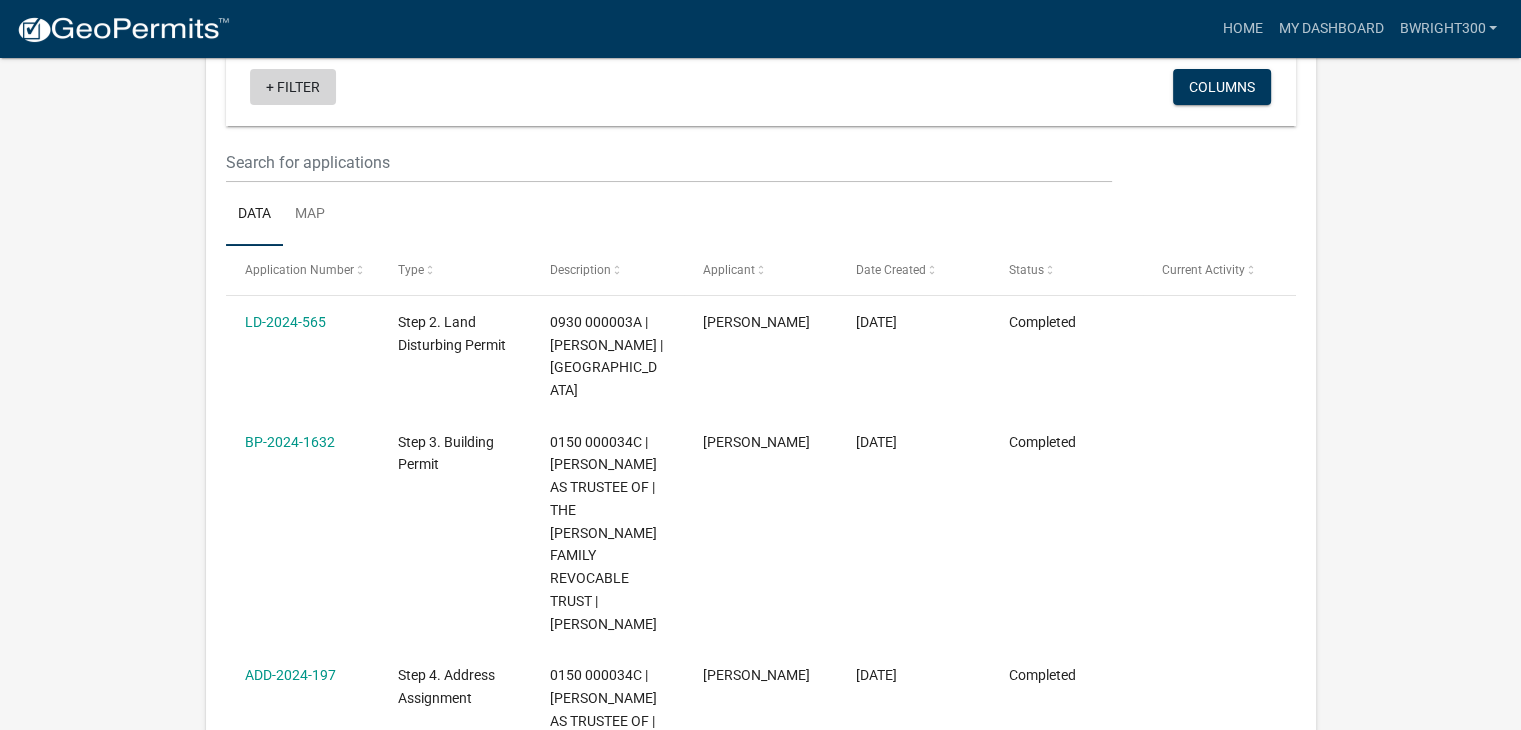 click on "+ Filter" at bounding box center [293, 87] 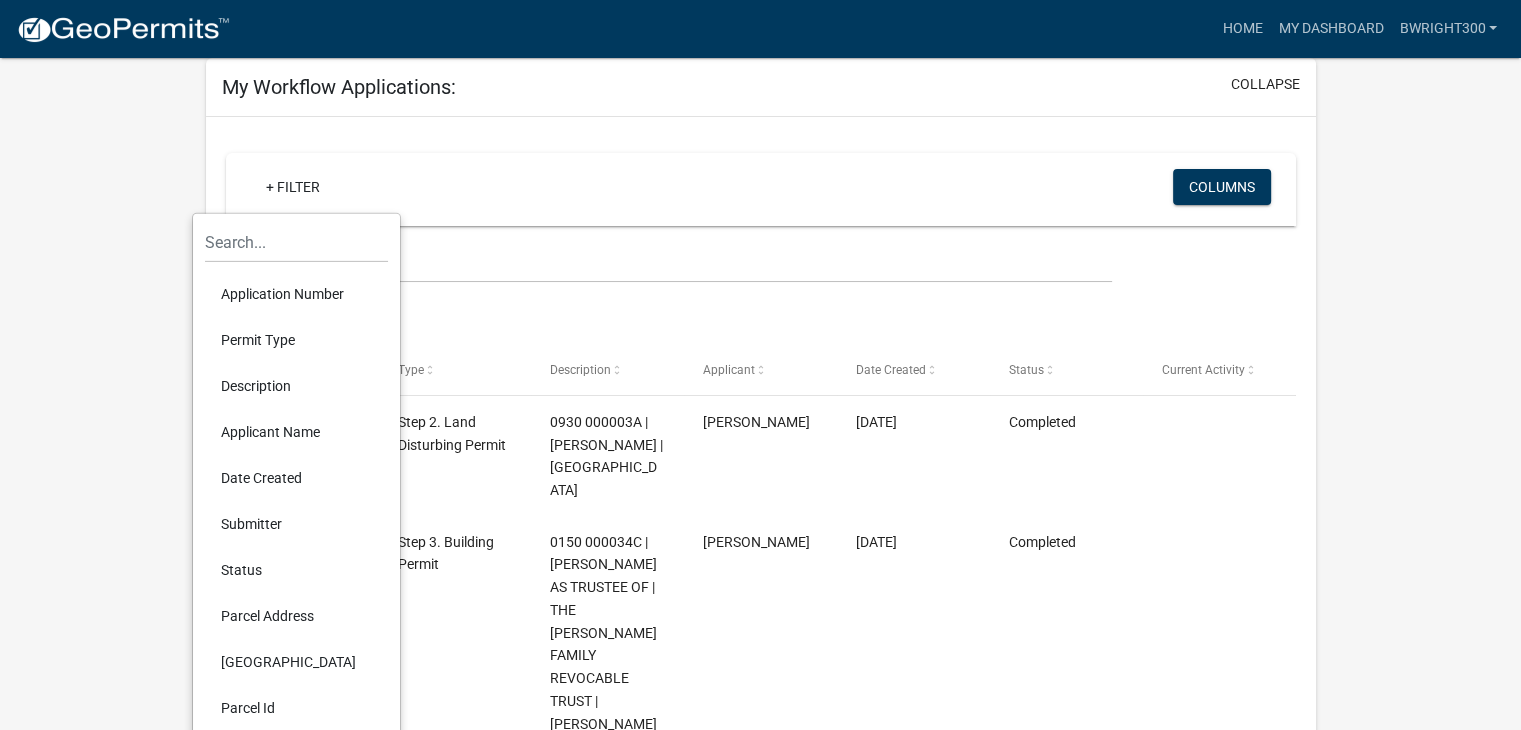 scroll, scrollTop: 0, scrollLeft: 0, axis: both 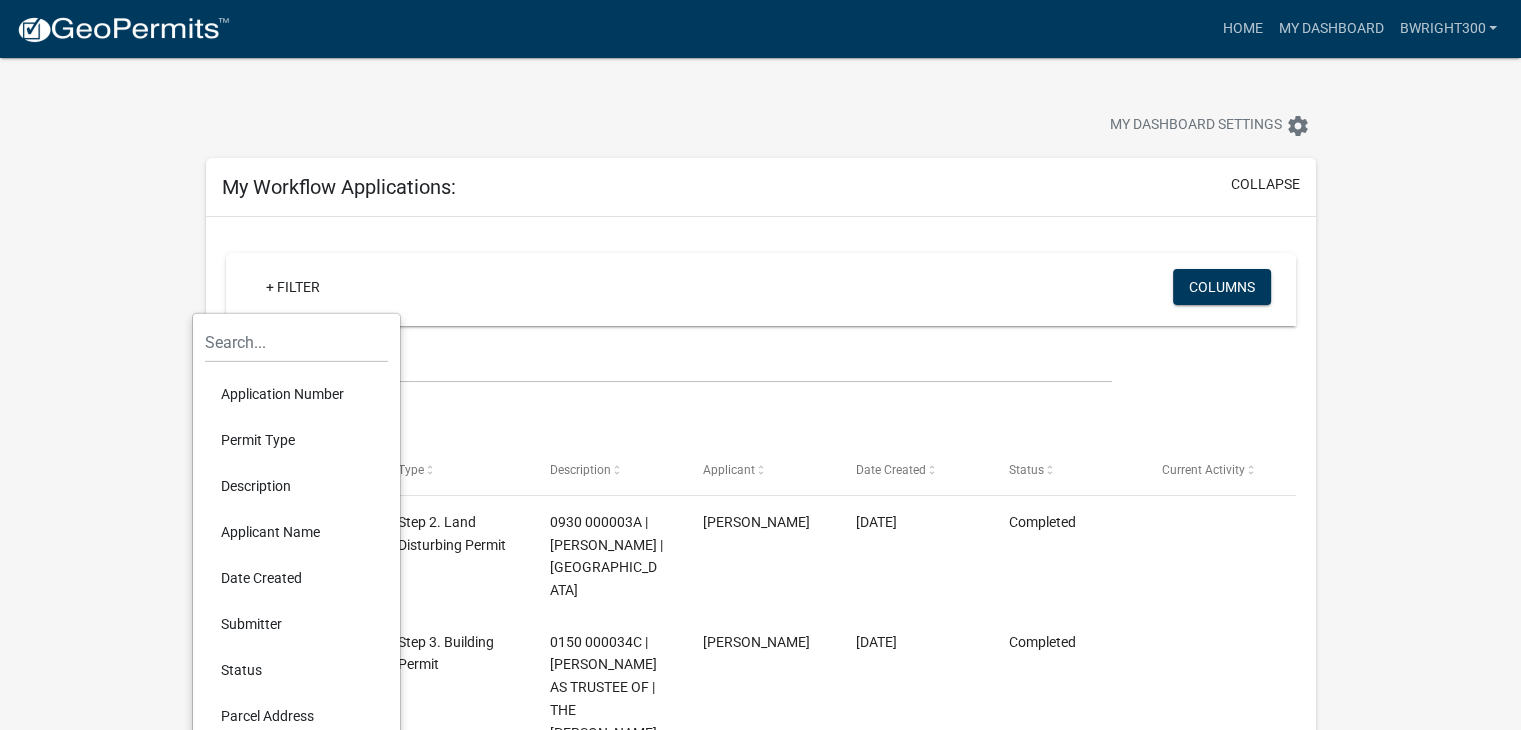 click on "Permit Type" at bounding box center (296, 440) 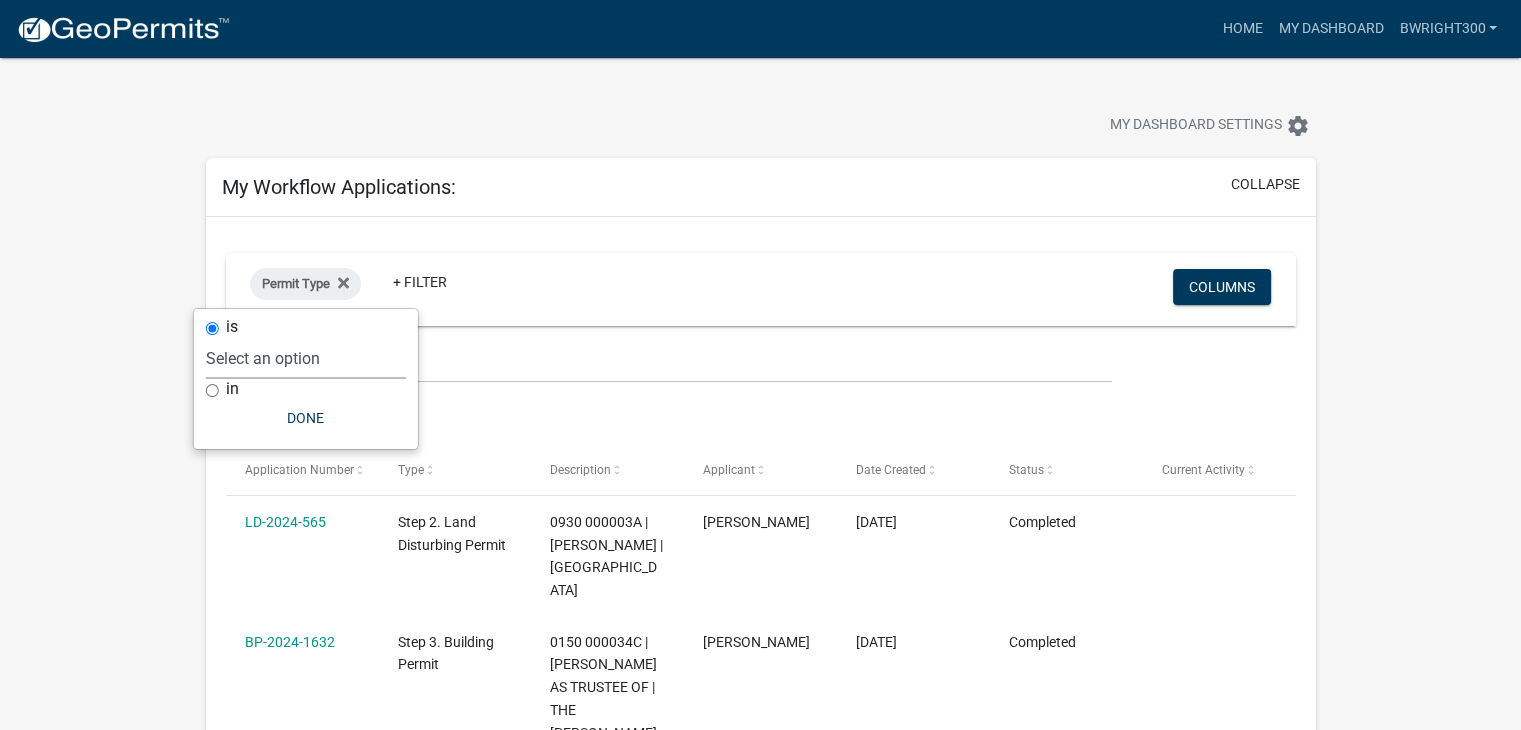 click on "Select an option" at bounding box center [306, 358] 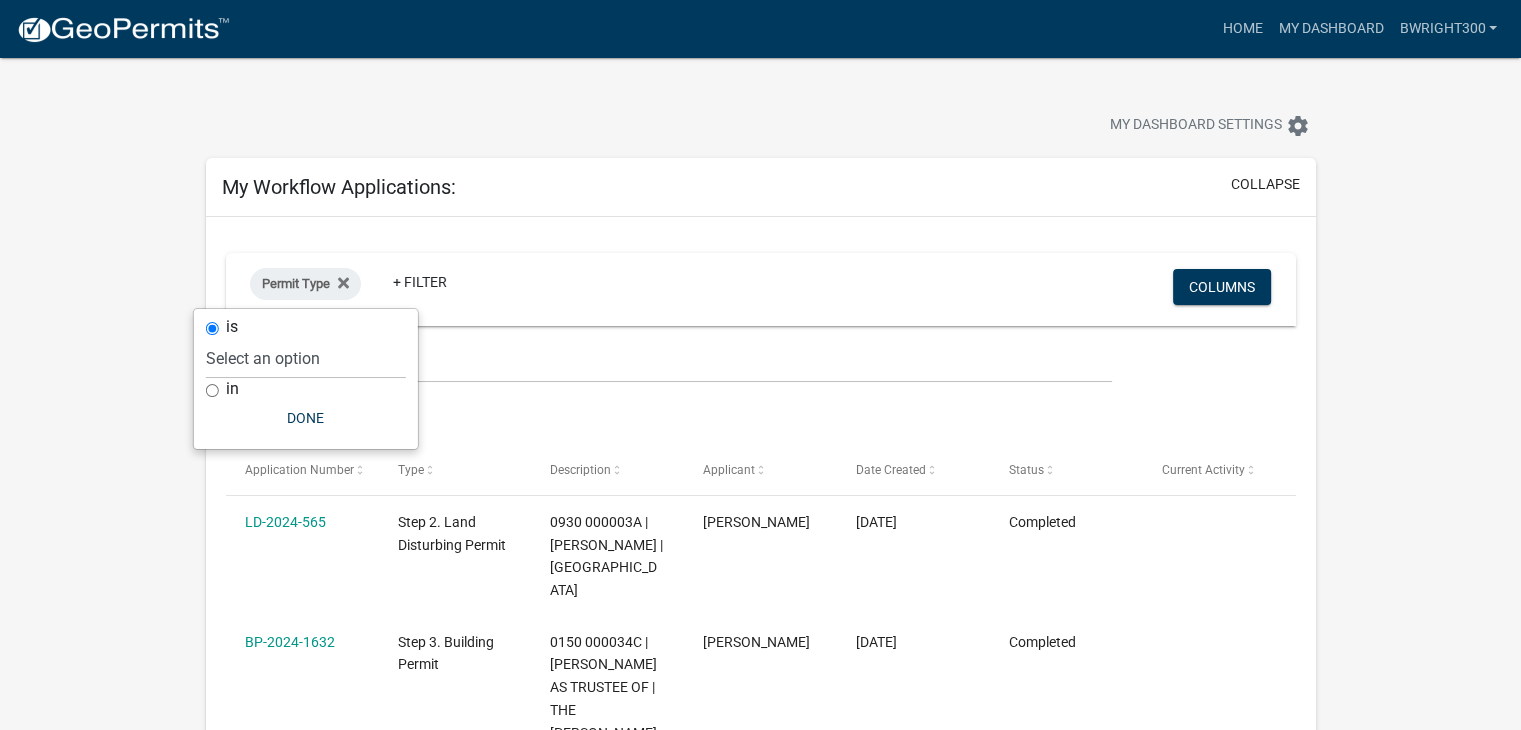 click on "in" at bounding box center (212, 390) 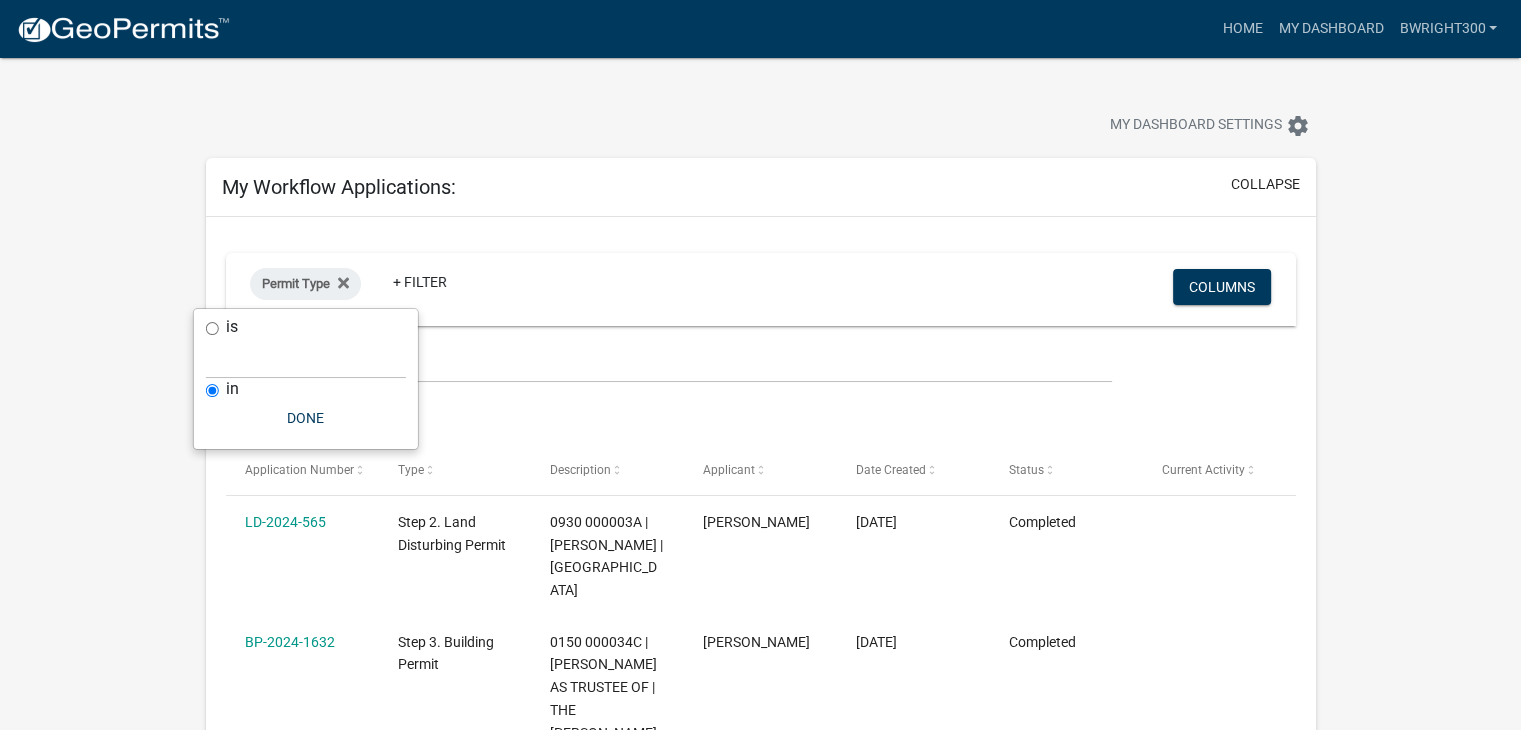 select 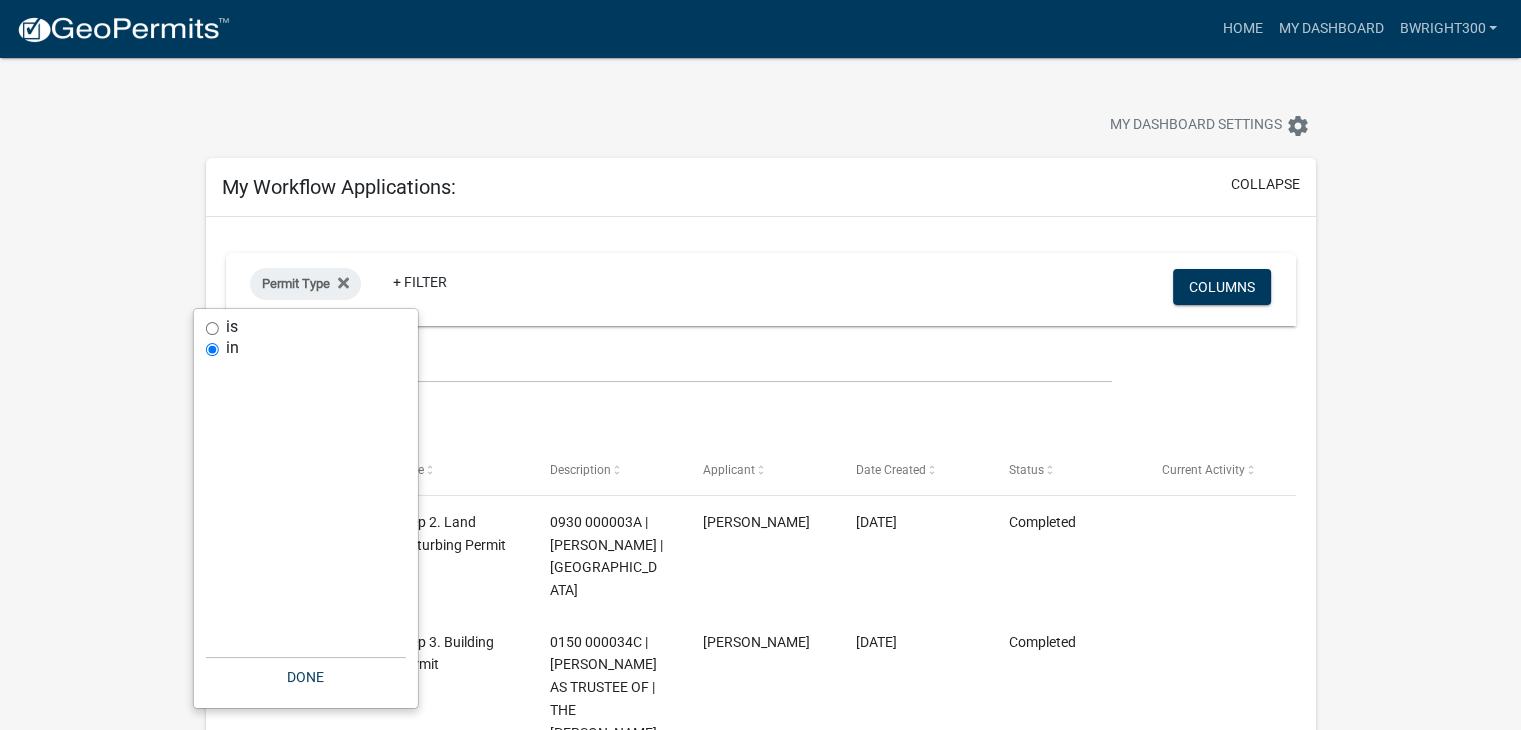 click on "is" at bounding box center (212, 328) 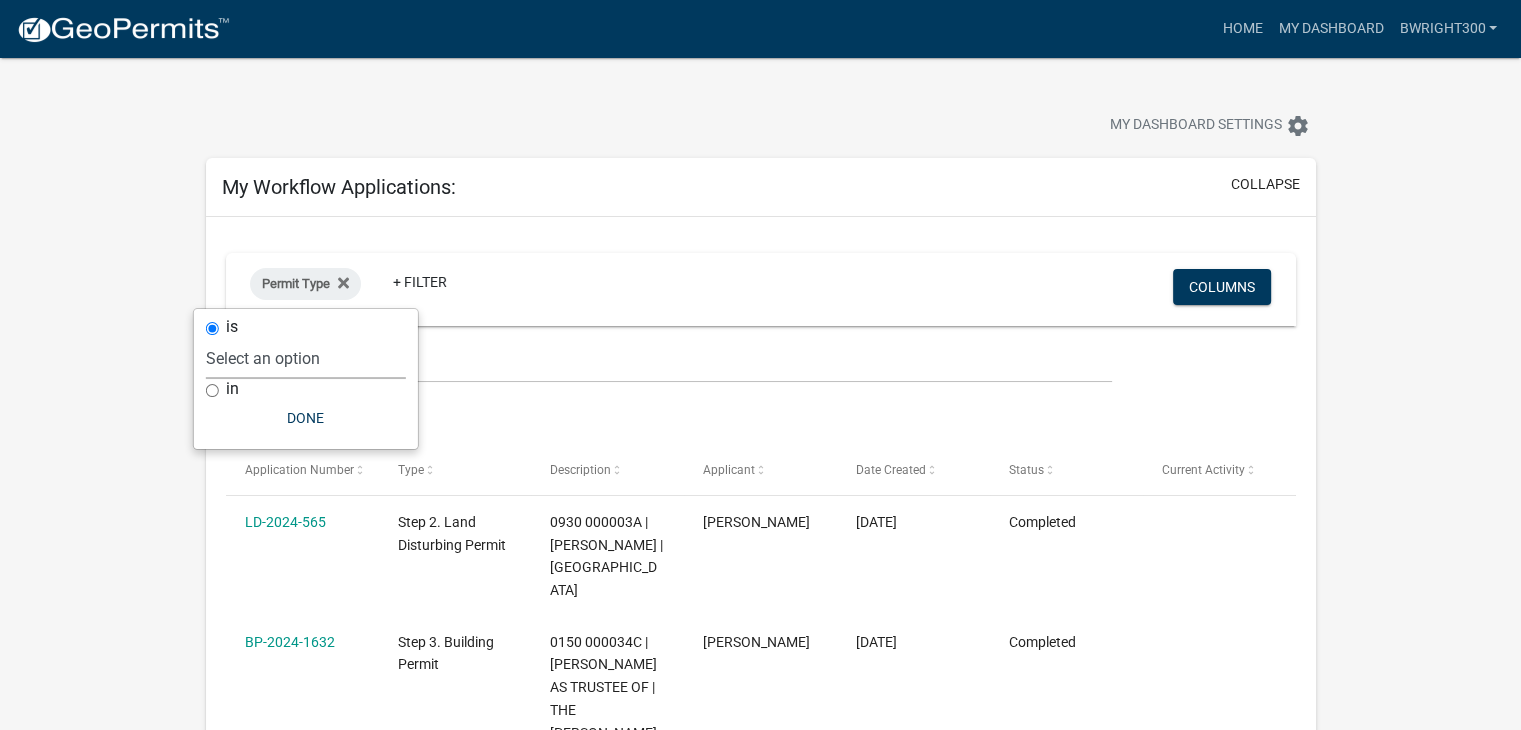 click on "Select an option" at bounding box center [306, 358] 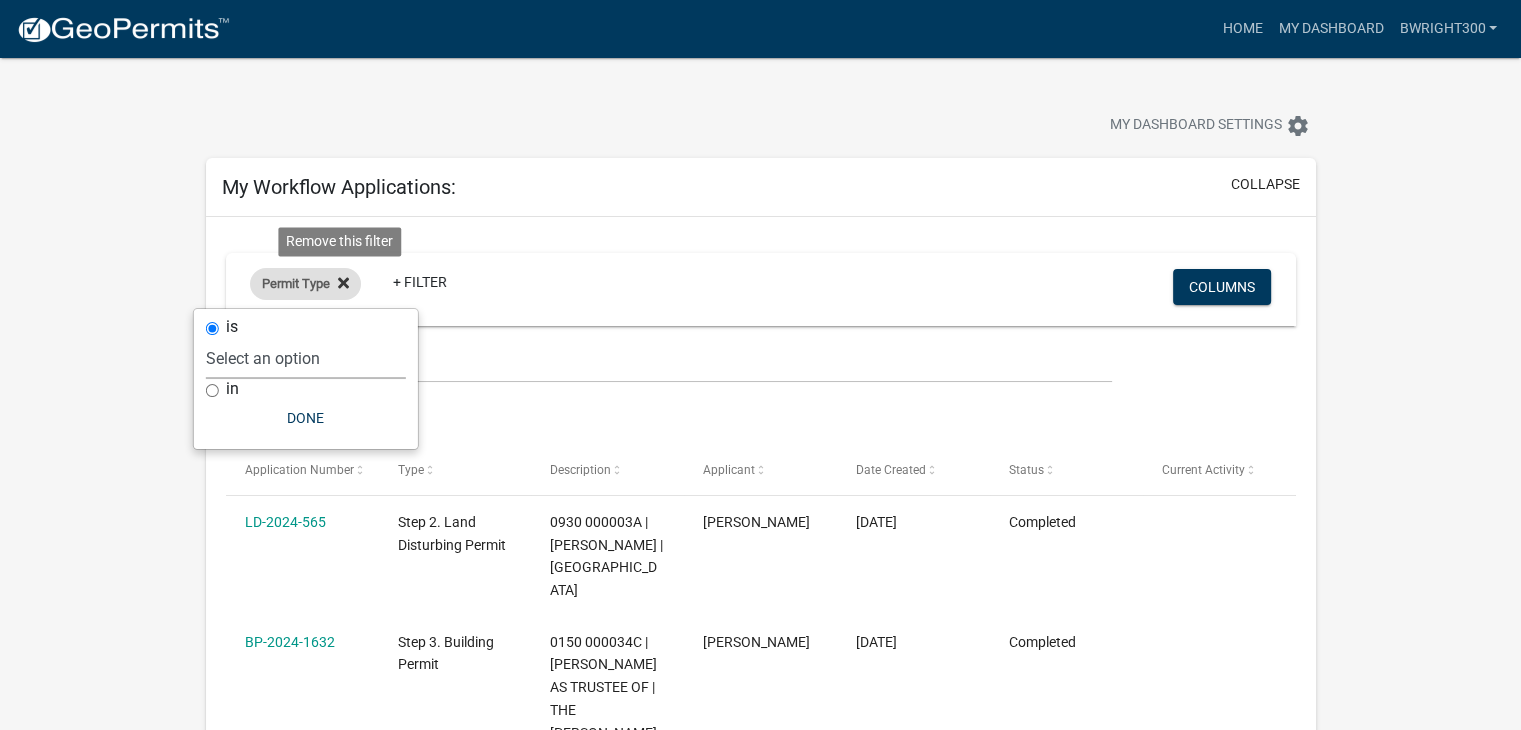 click 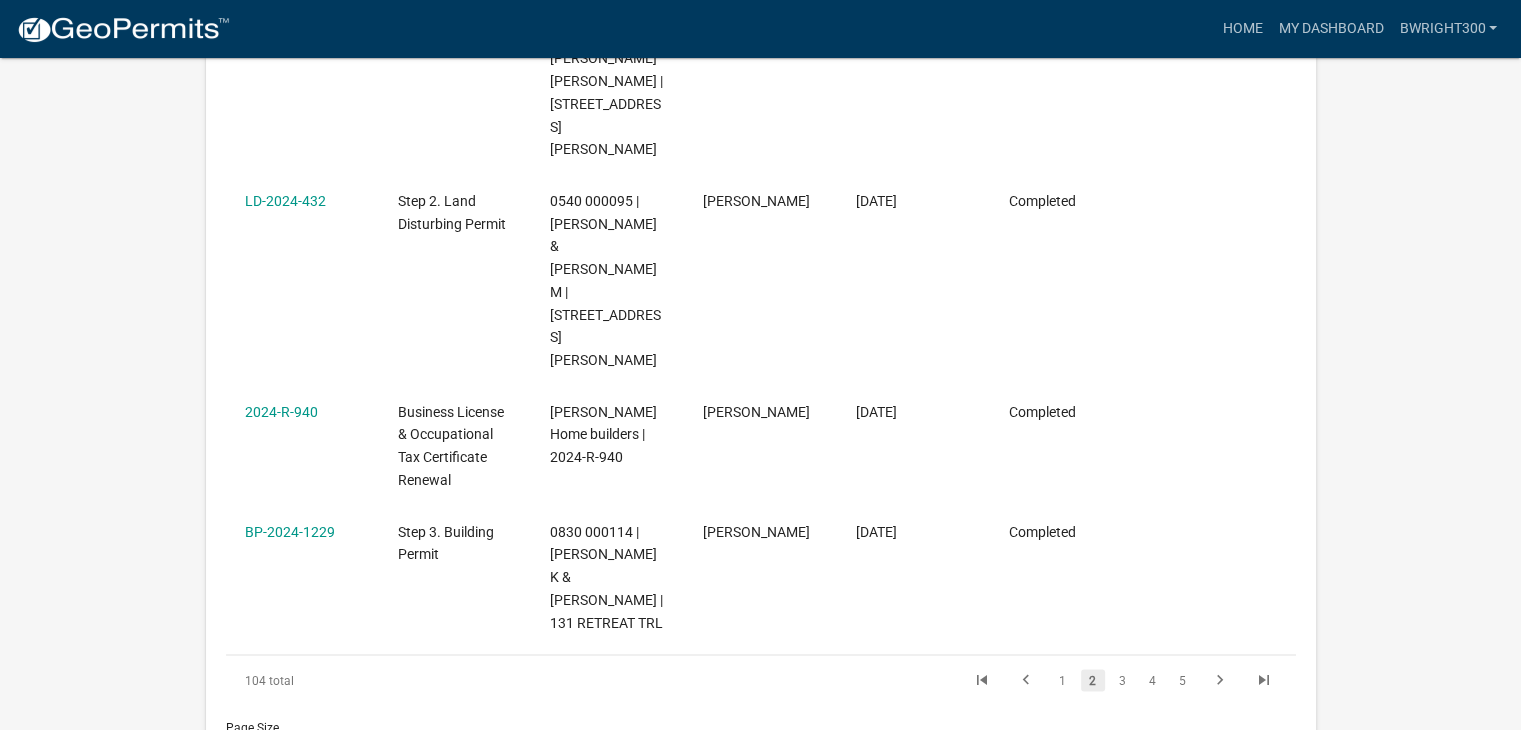 scroll, scrollTop: 4000, scrollLeft: 0, axis: vertical 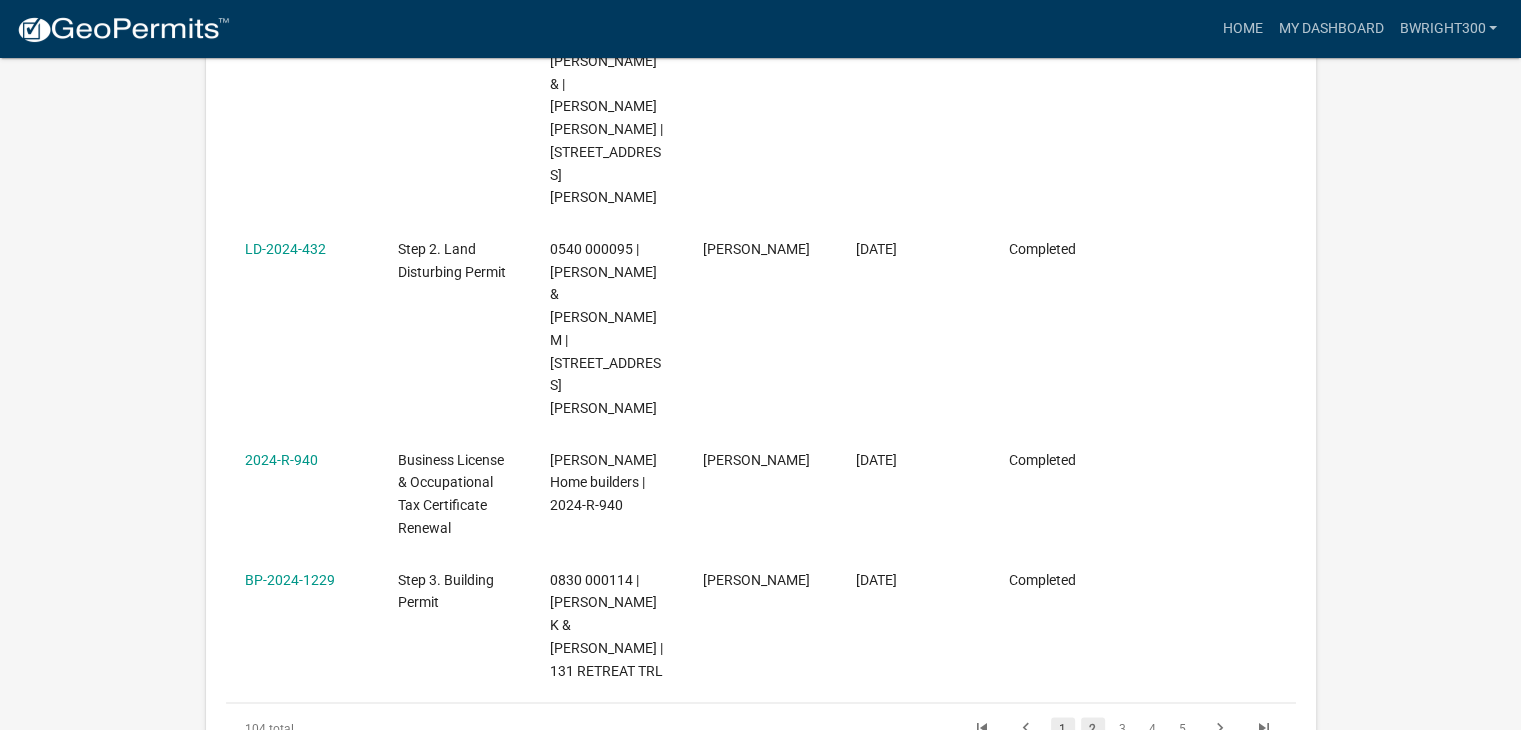 click on "1" 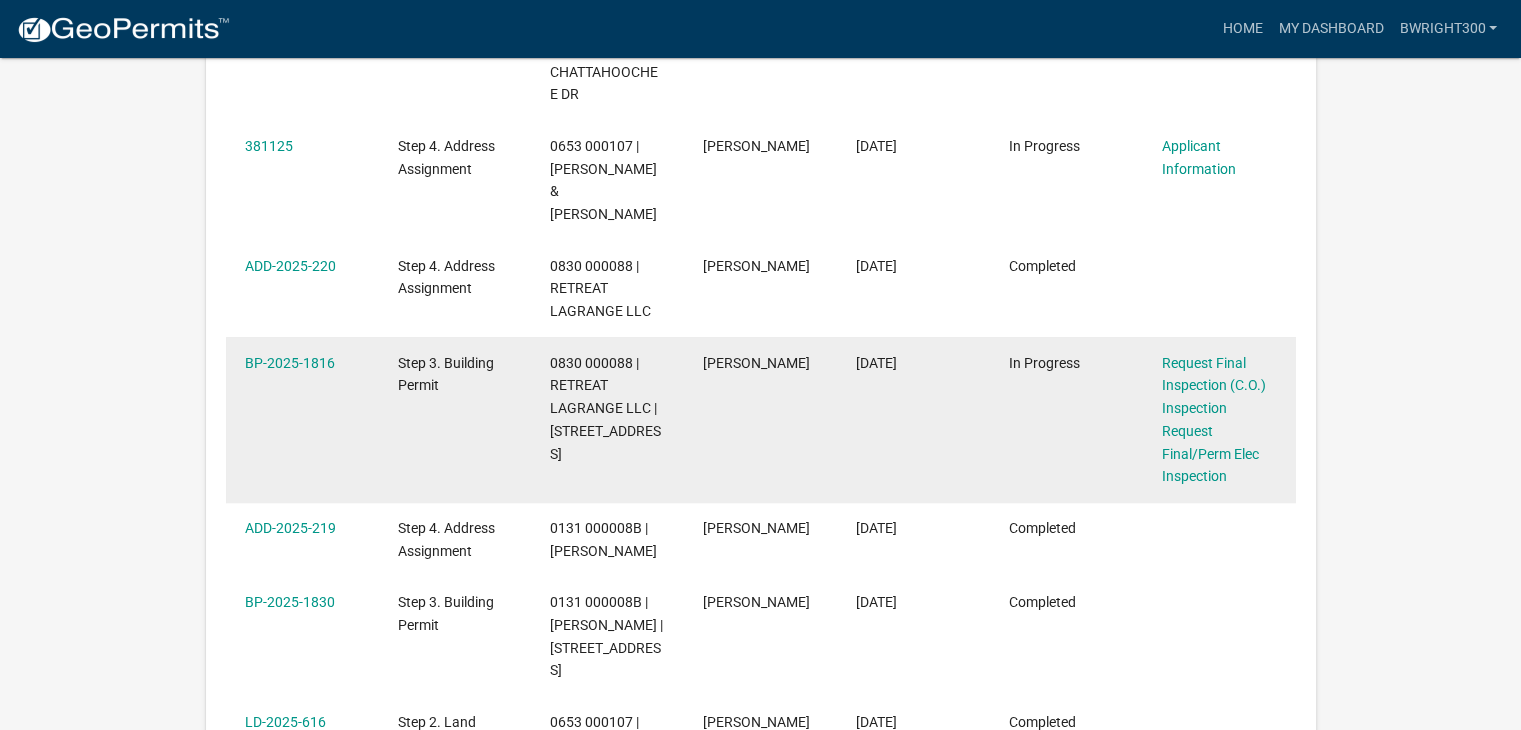 scroll, scrollTop: 890, scrollLeft: 0, axis: vertical 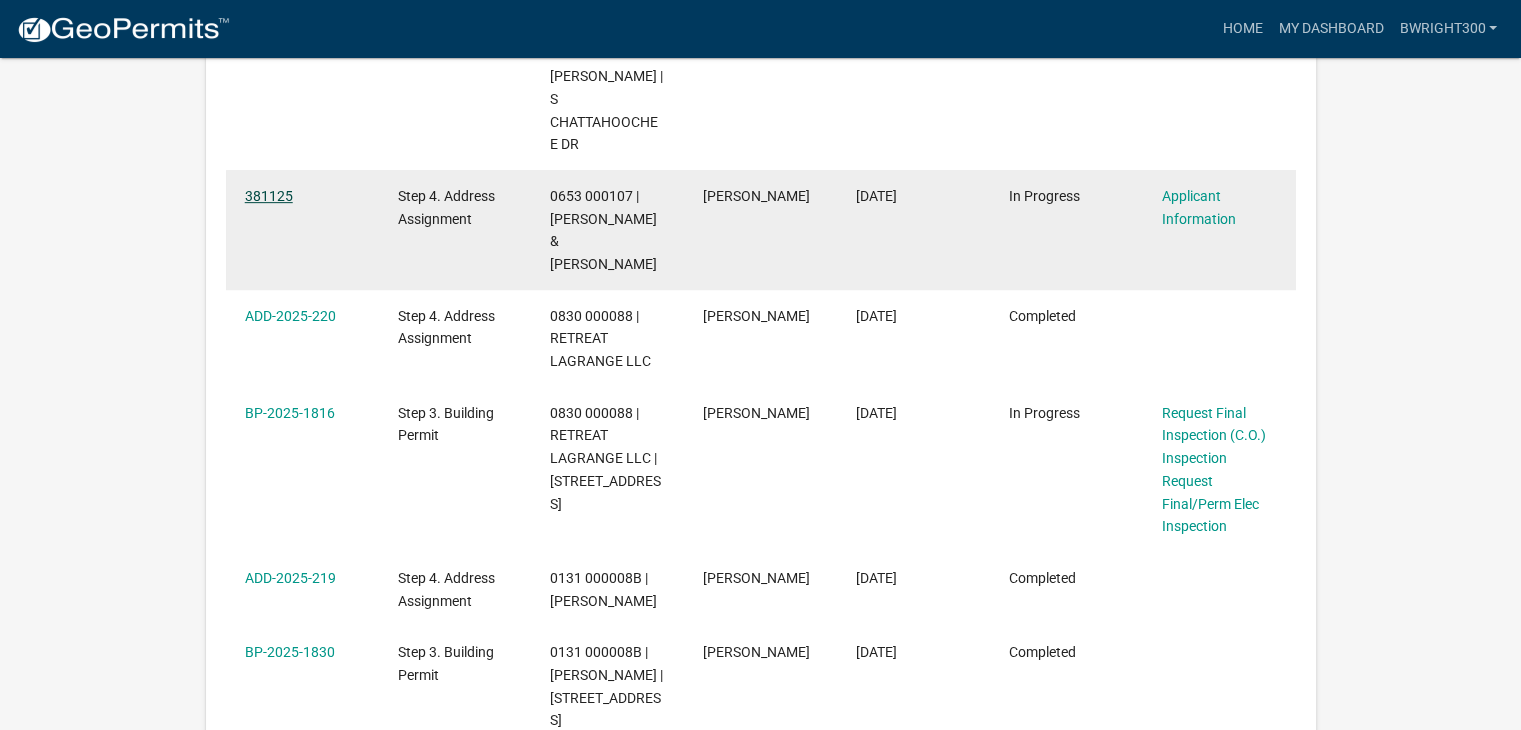 click on "381125" 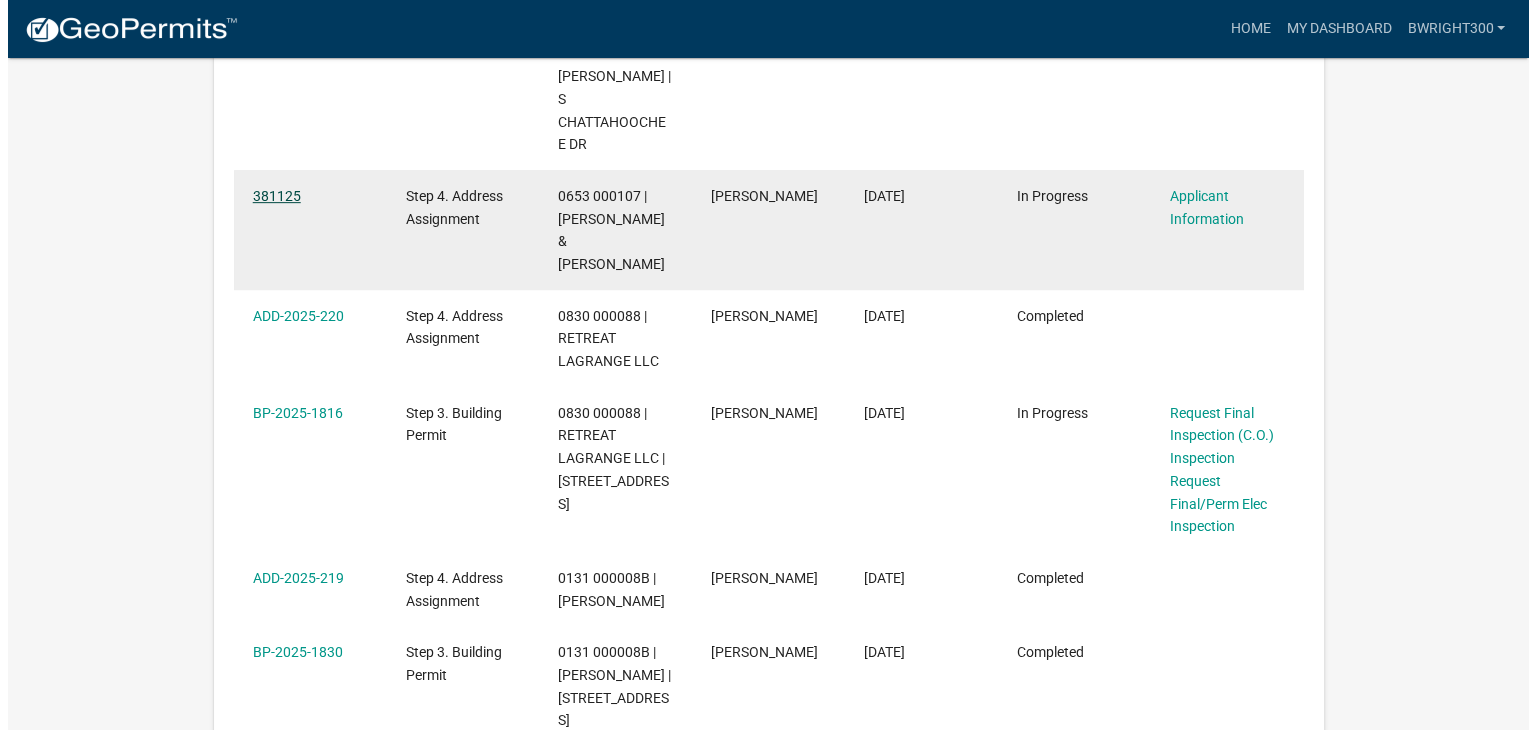 scroll, scrollTop: 0, scrollLeft: 0, axis: both 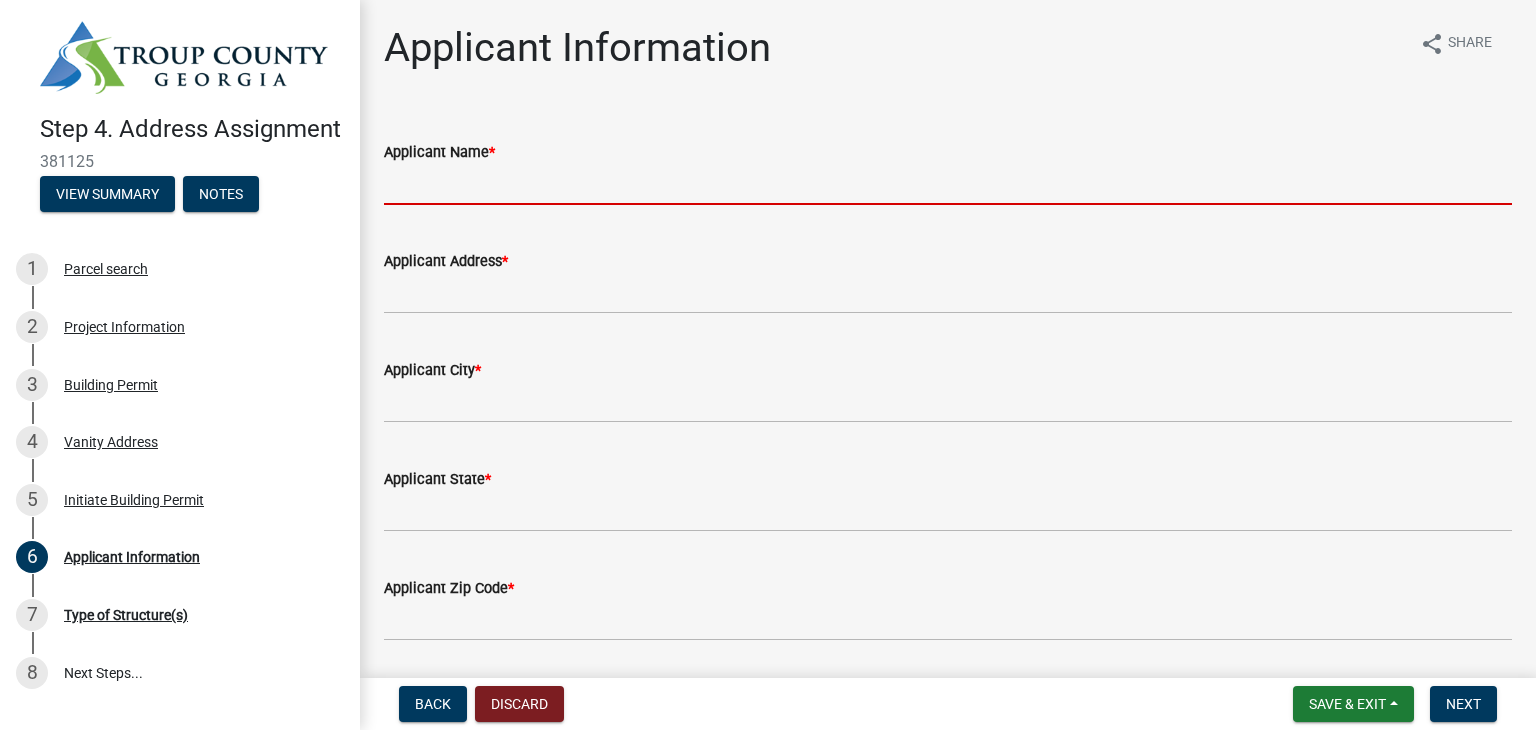 click on "Applicant Name  *" at bounding box center [948, 184] 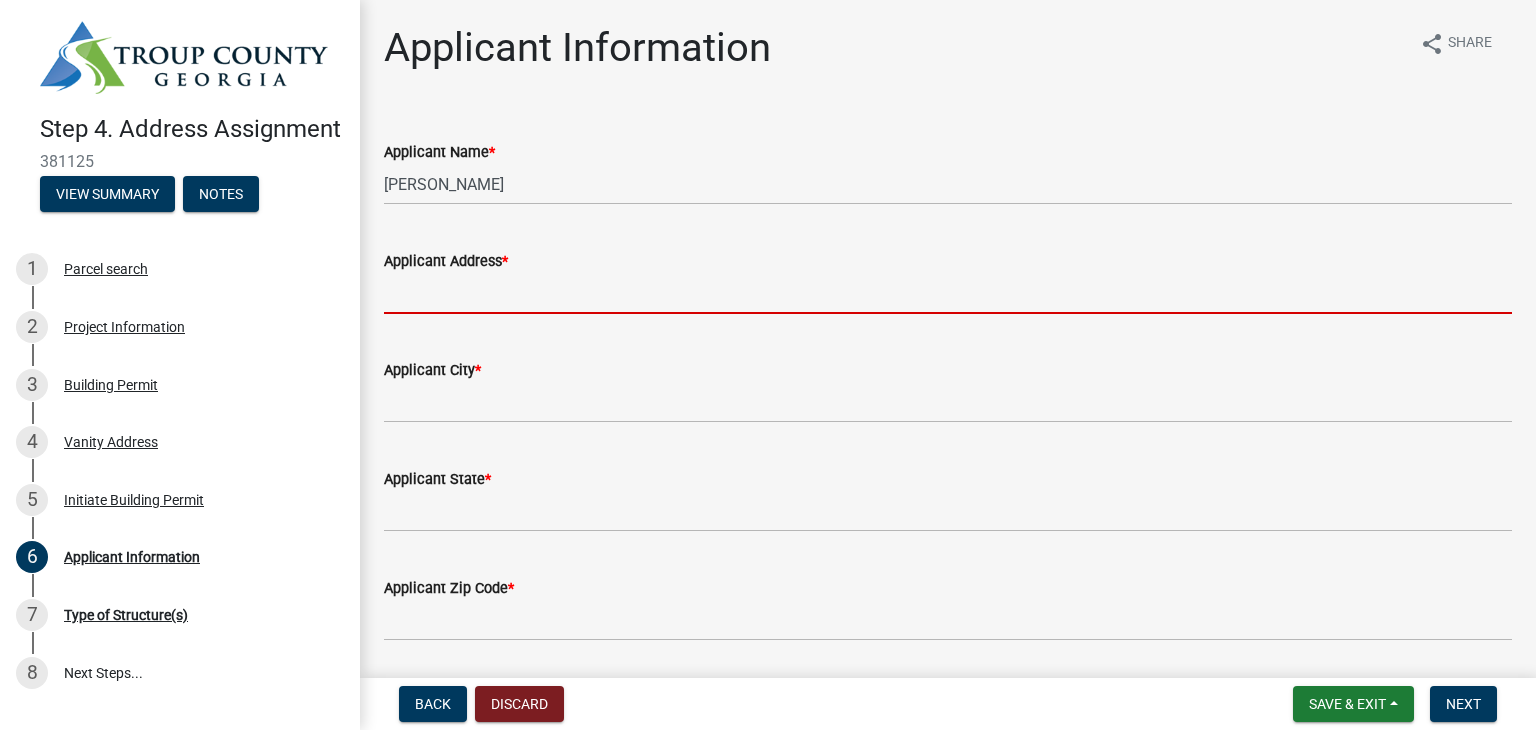 click on "Applicant Address  *" at bounding box center (948, 293) 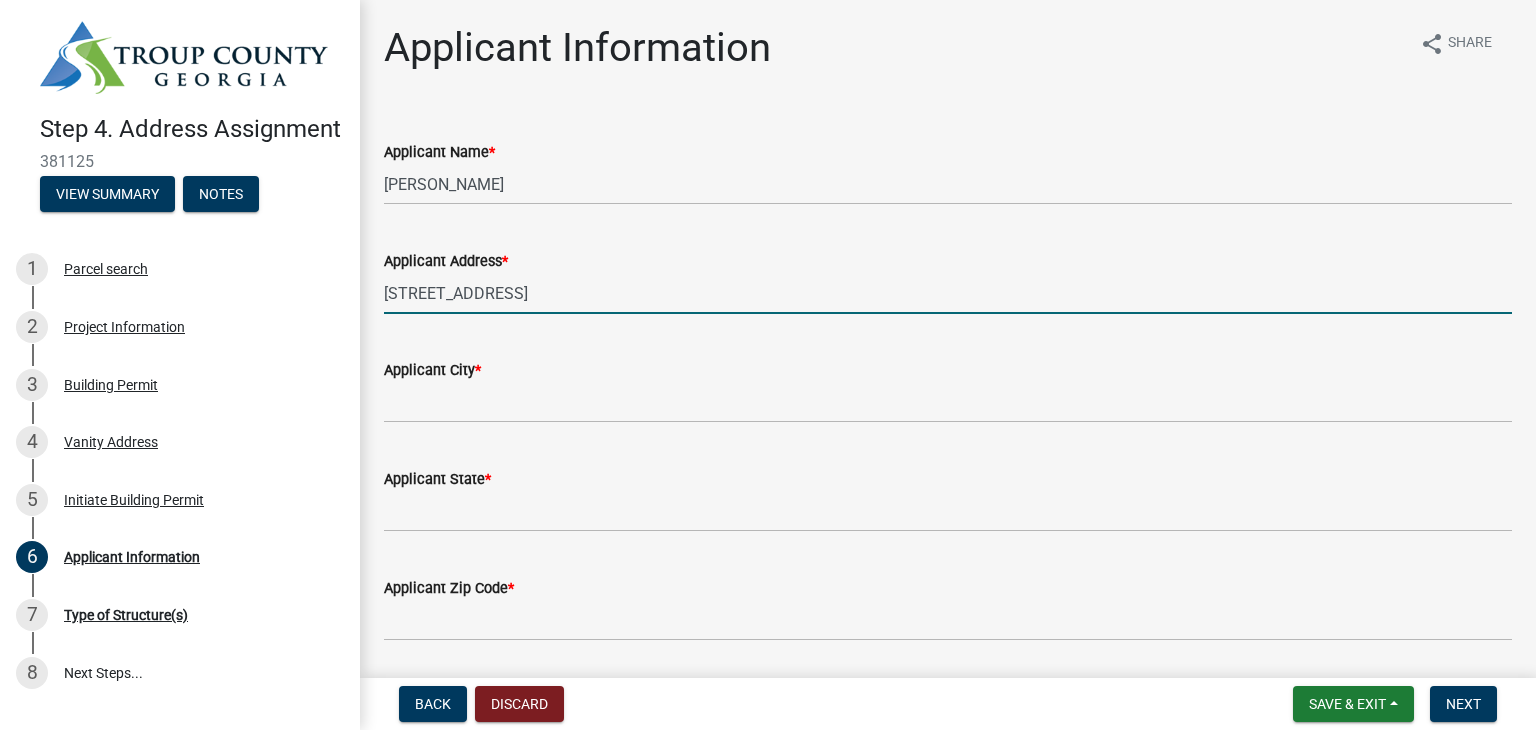 type on "LaGrange" 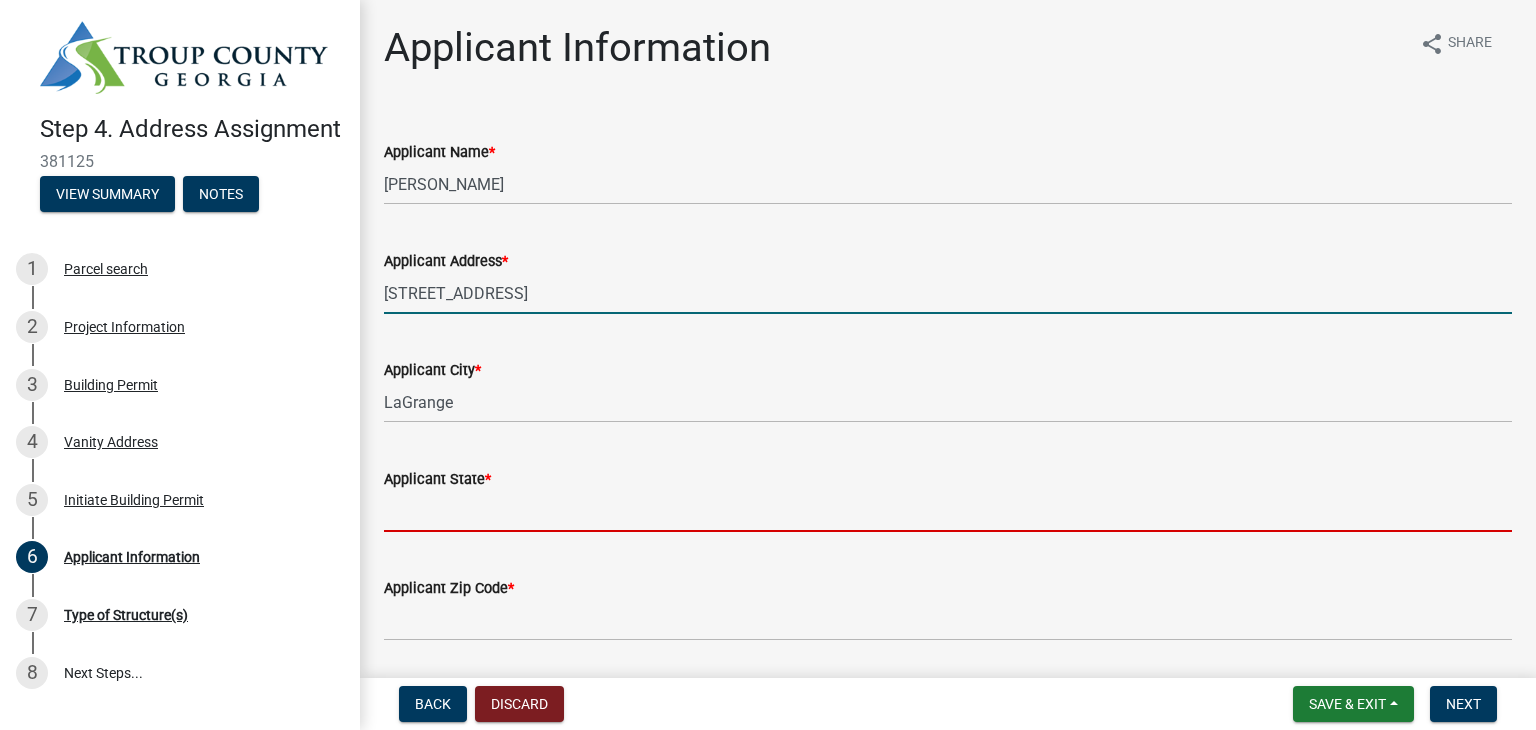type on "[US_STATE]" 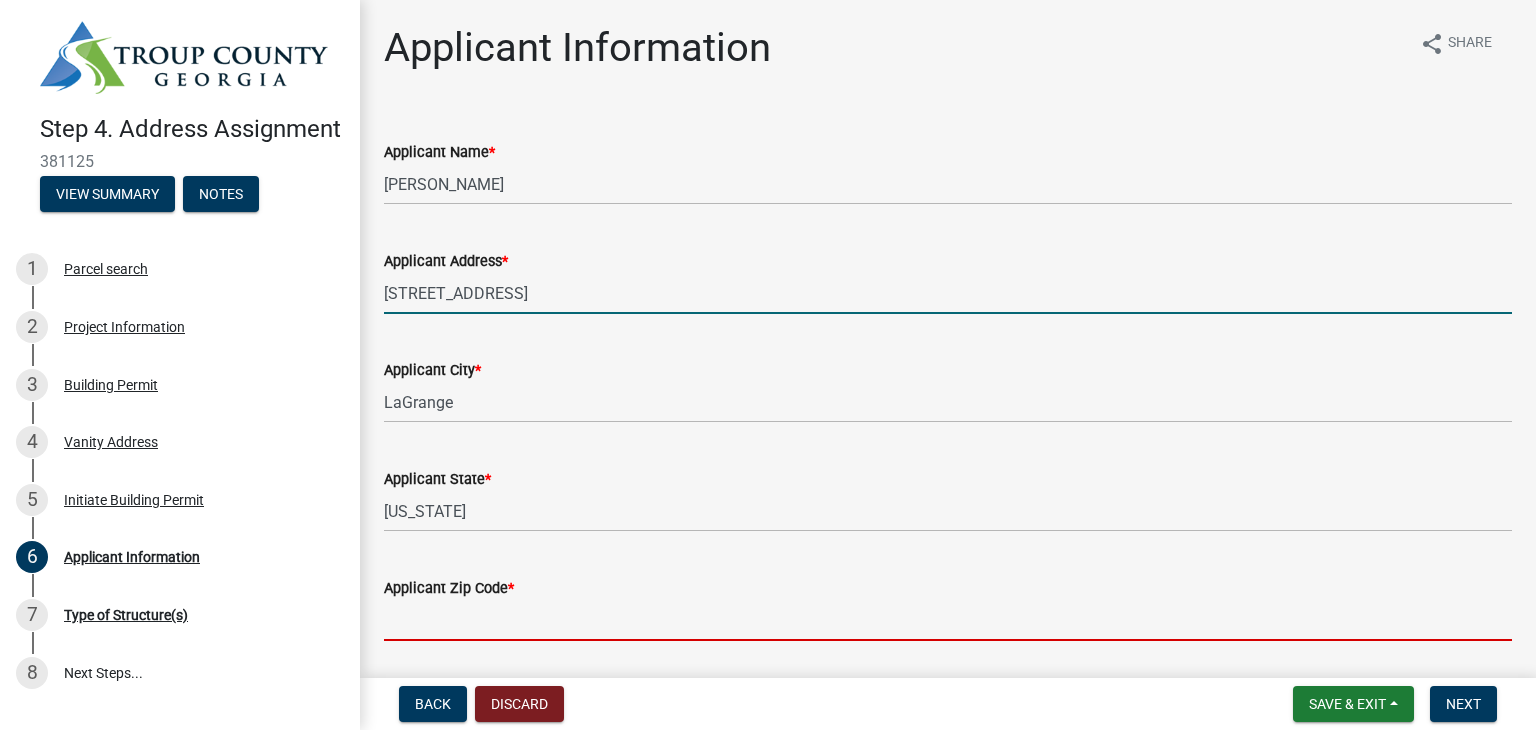 type on "30240" 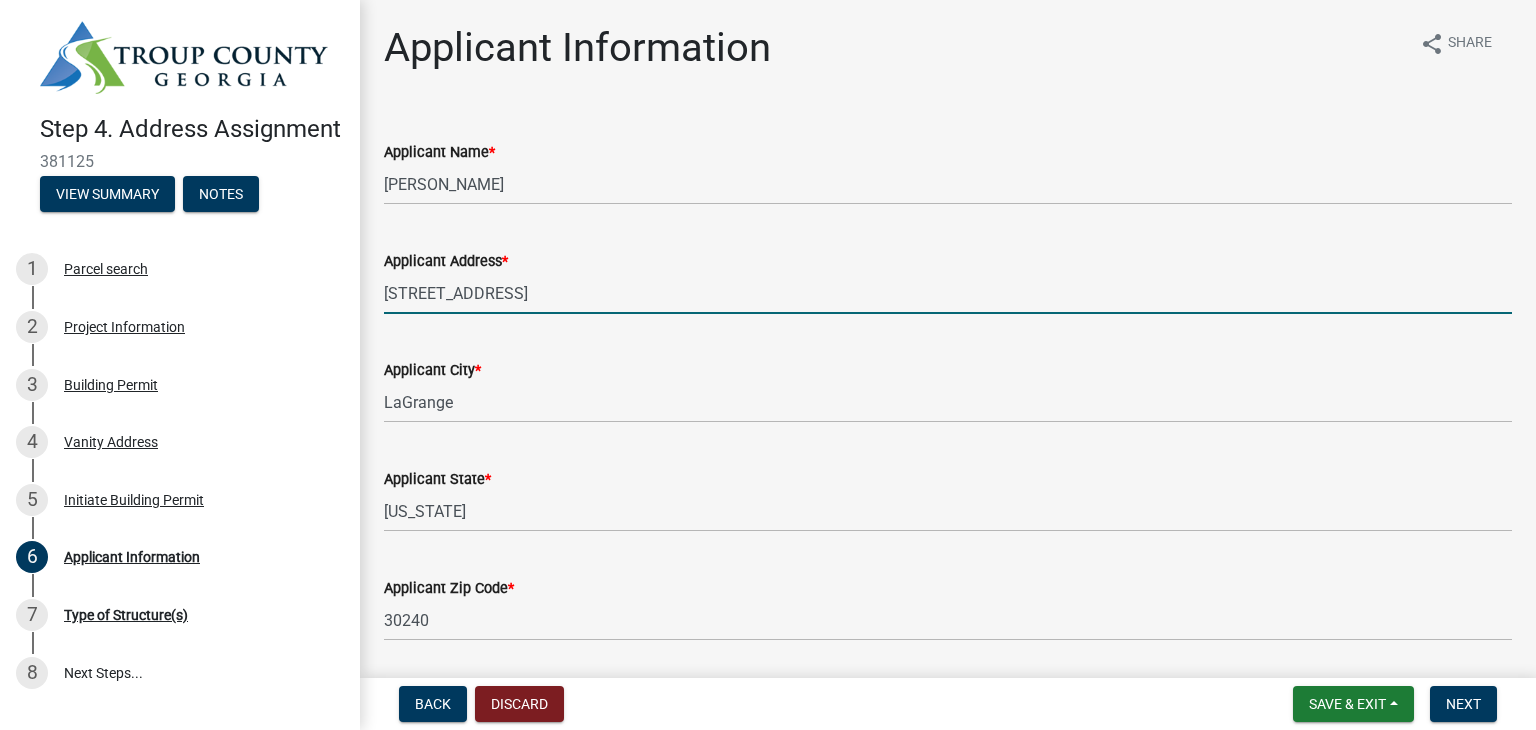 type on "[EMAIL_ADDRESS][DOMAIN_NAME]" 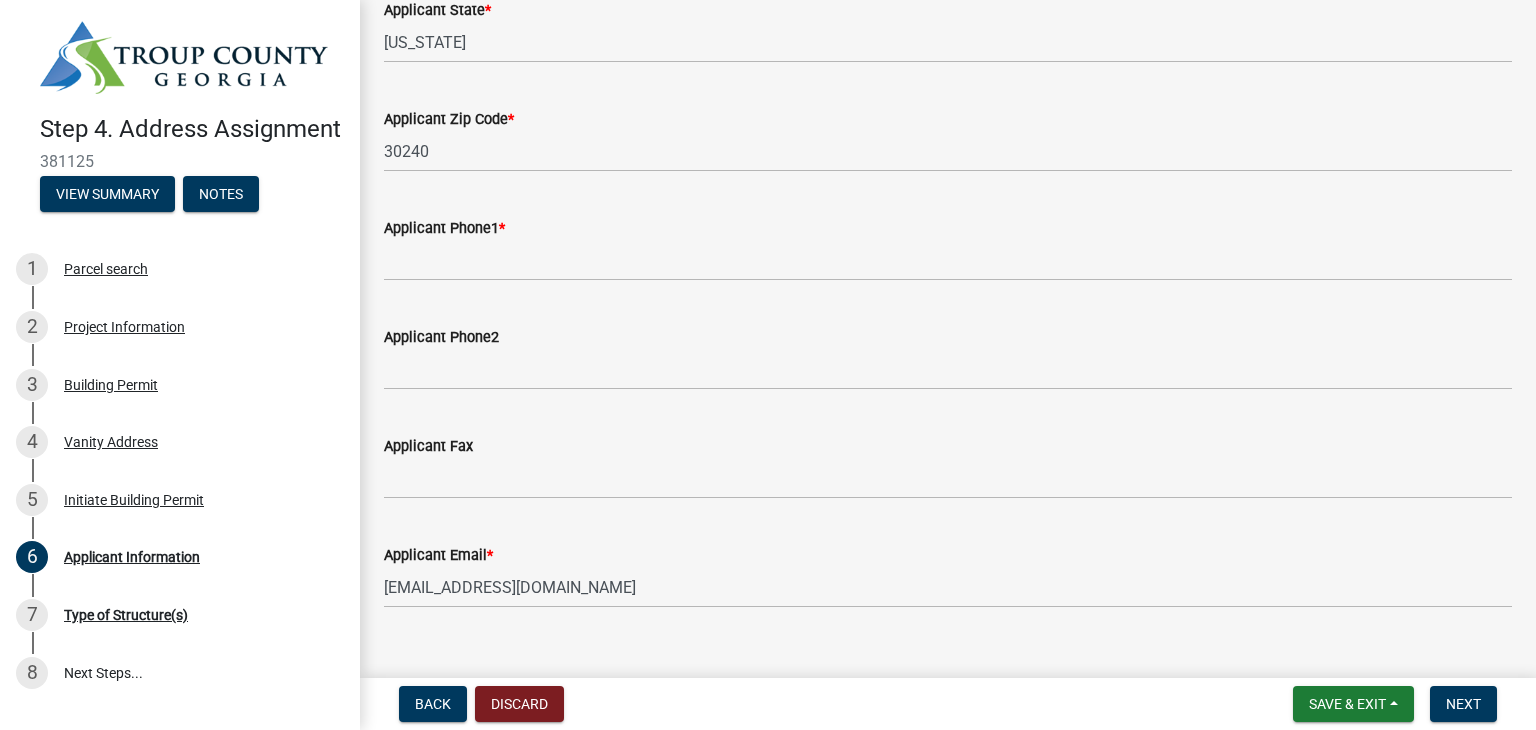 scroll, scrollTop: 500, scrollLeft: 0, axis: vertical 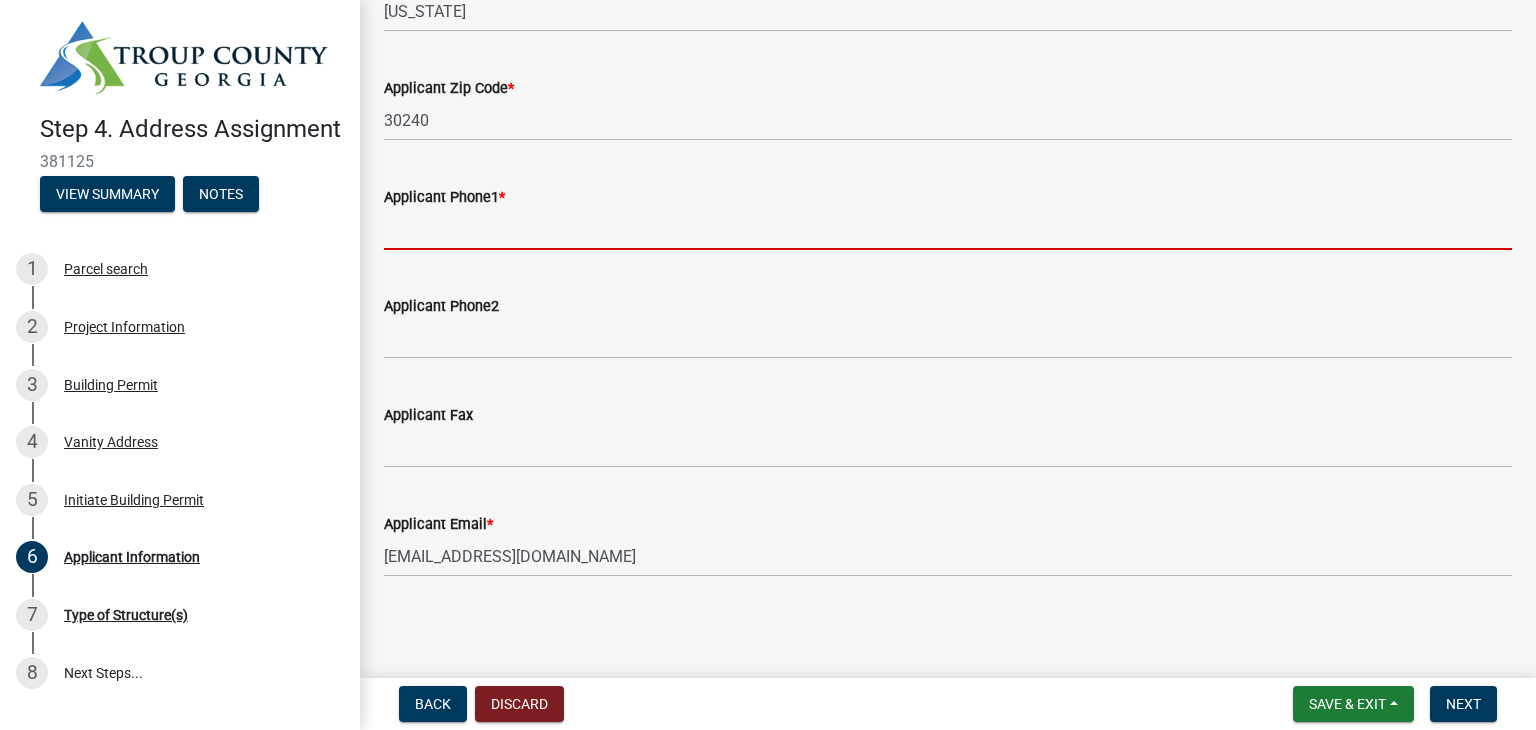 click on "Applicant Phone1  *" at bounding box center (948, 229) 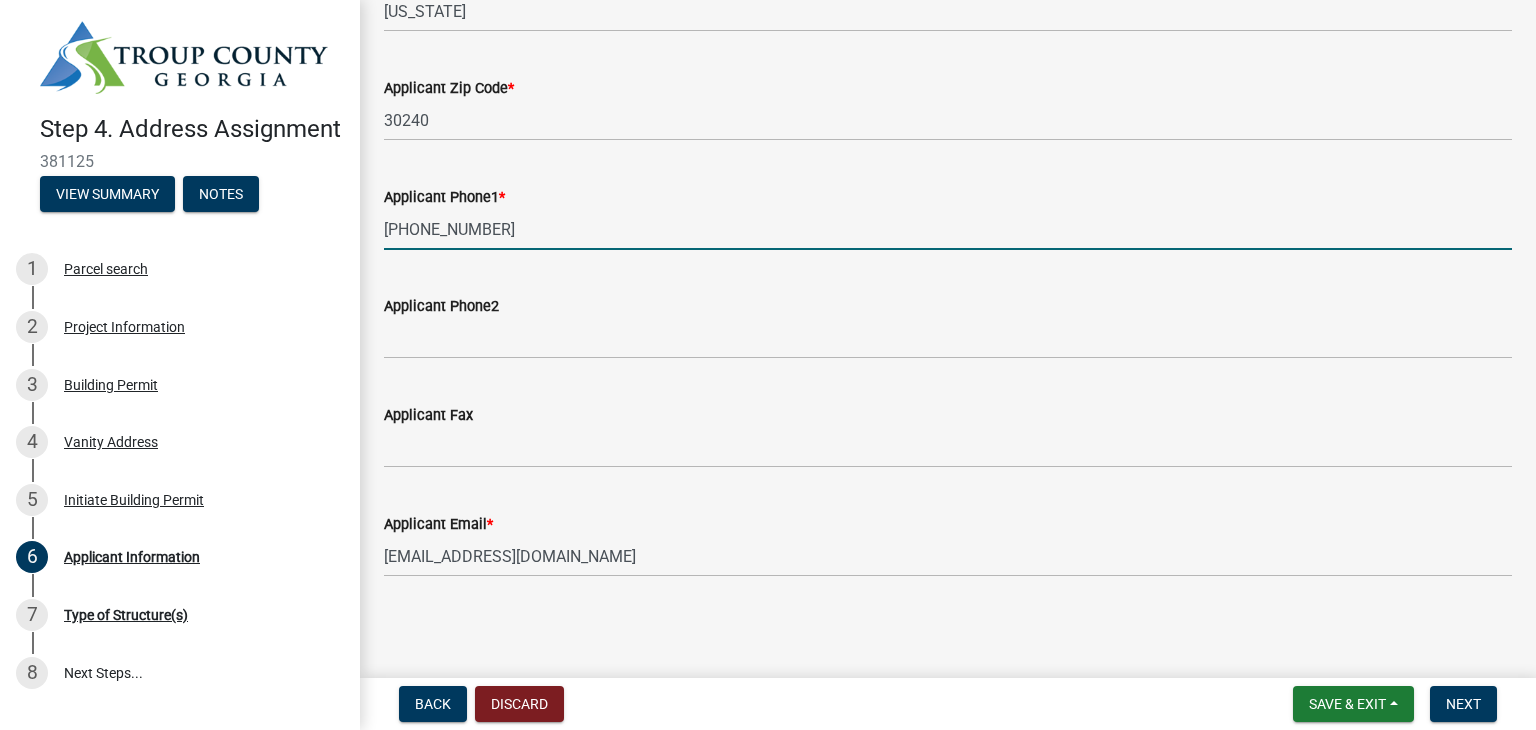 scroll, scrollTop: 501, scrollLeft: 0, axis: vertical 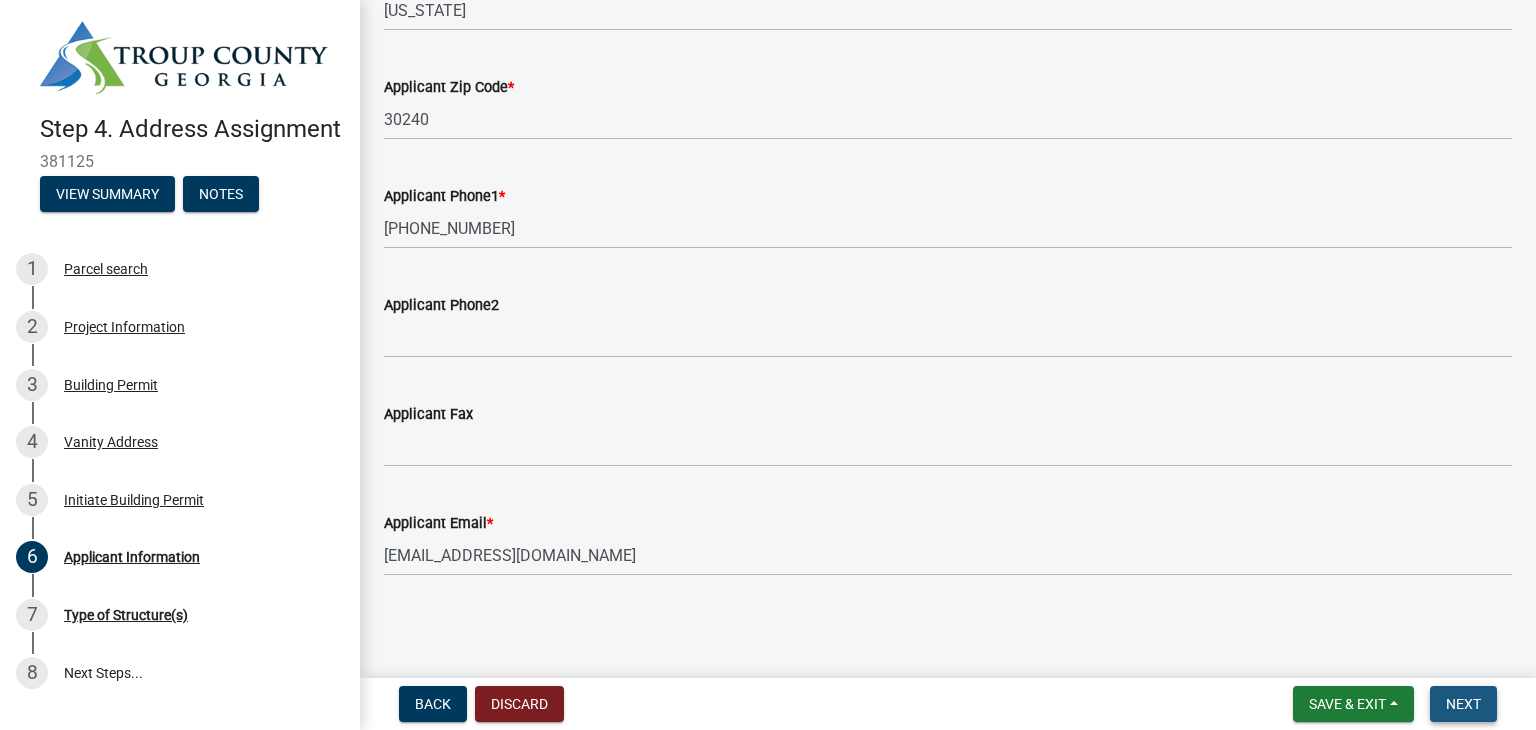 click on "Next" at bounding box center (1463, 704) 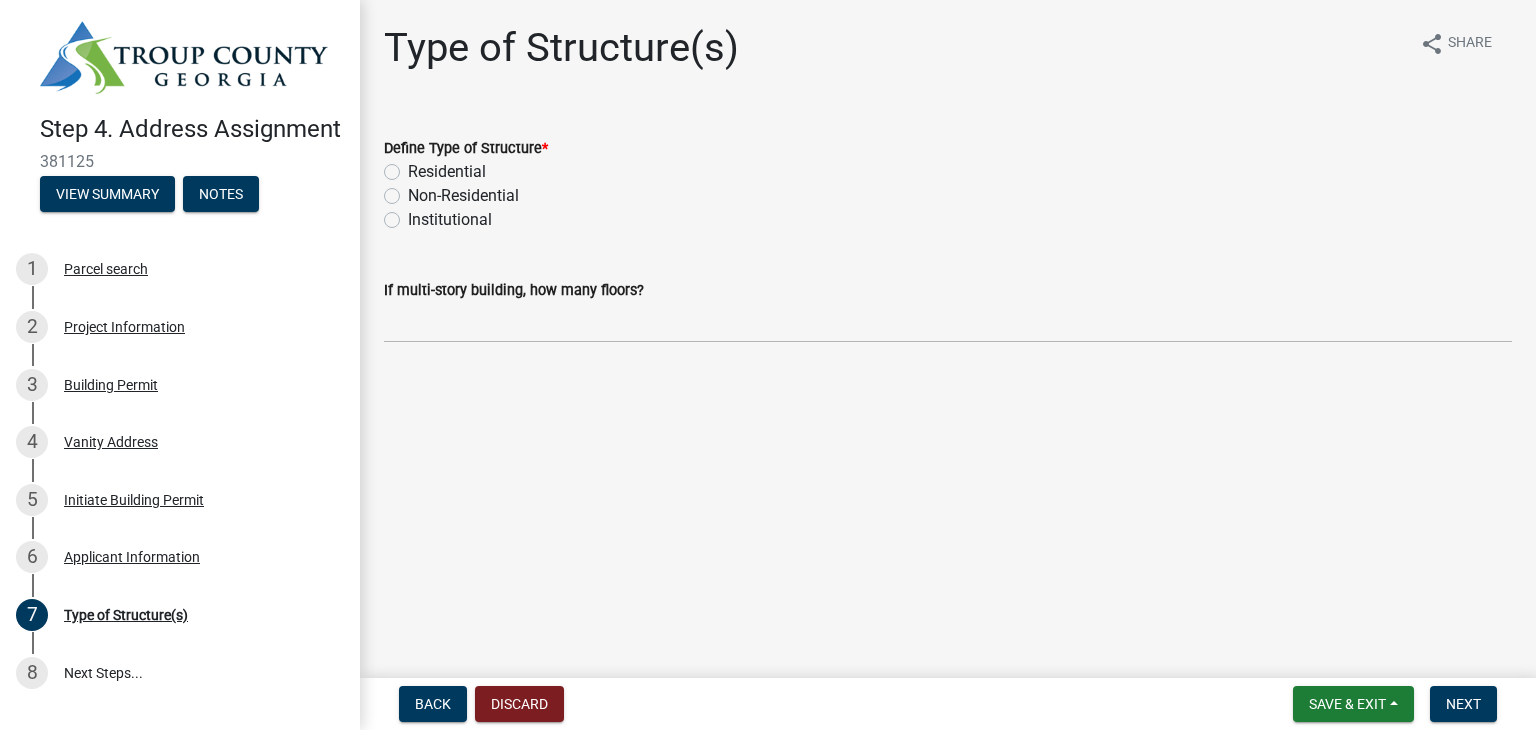 click on "Residential" 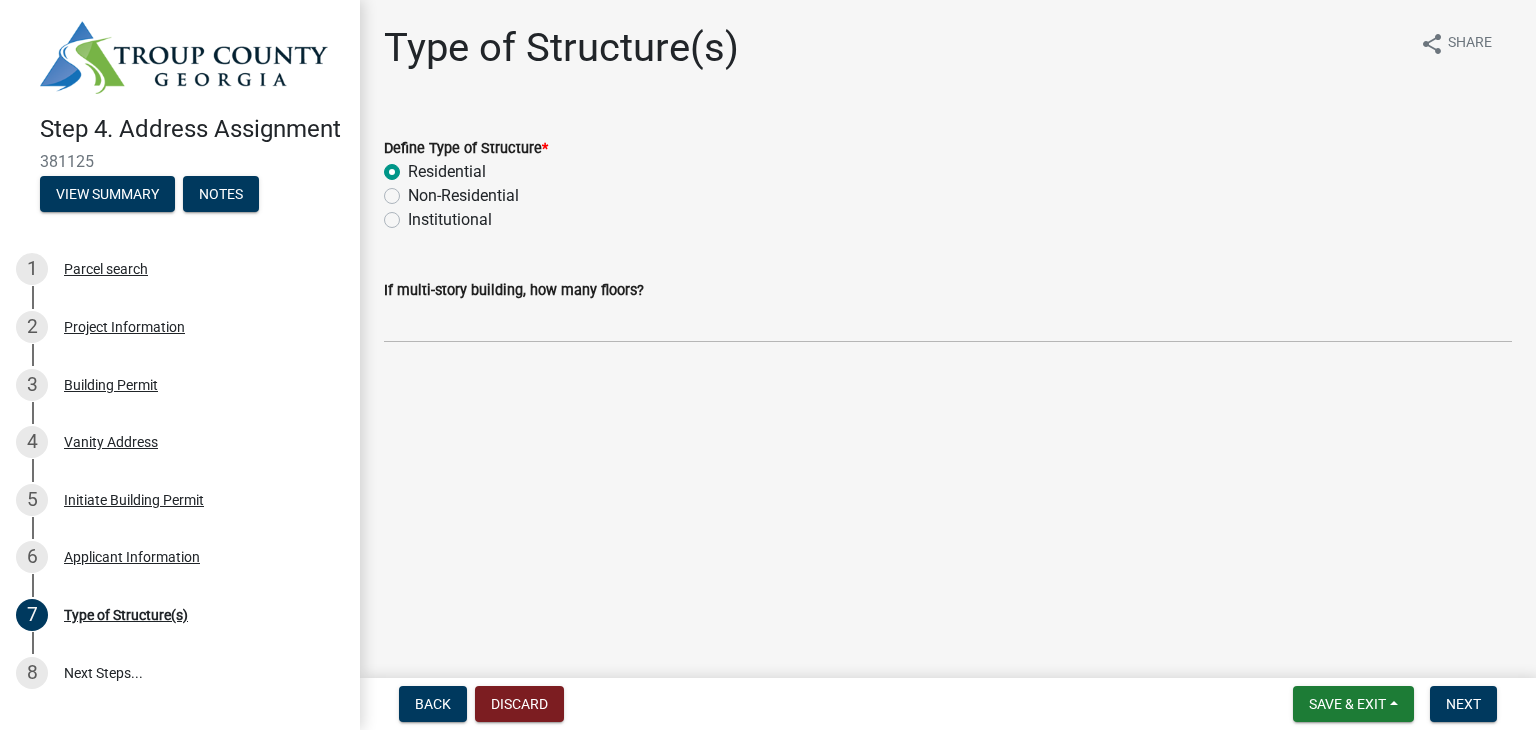 radio on "true" 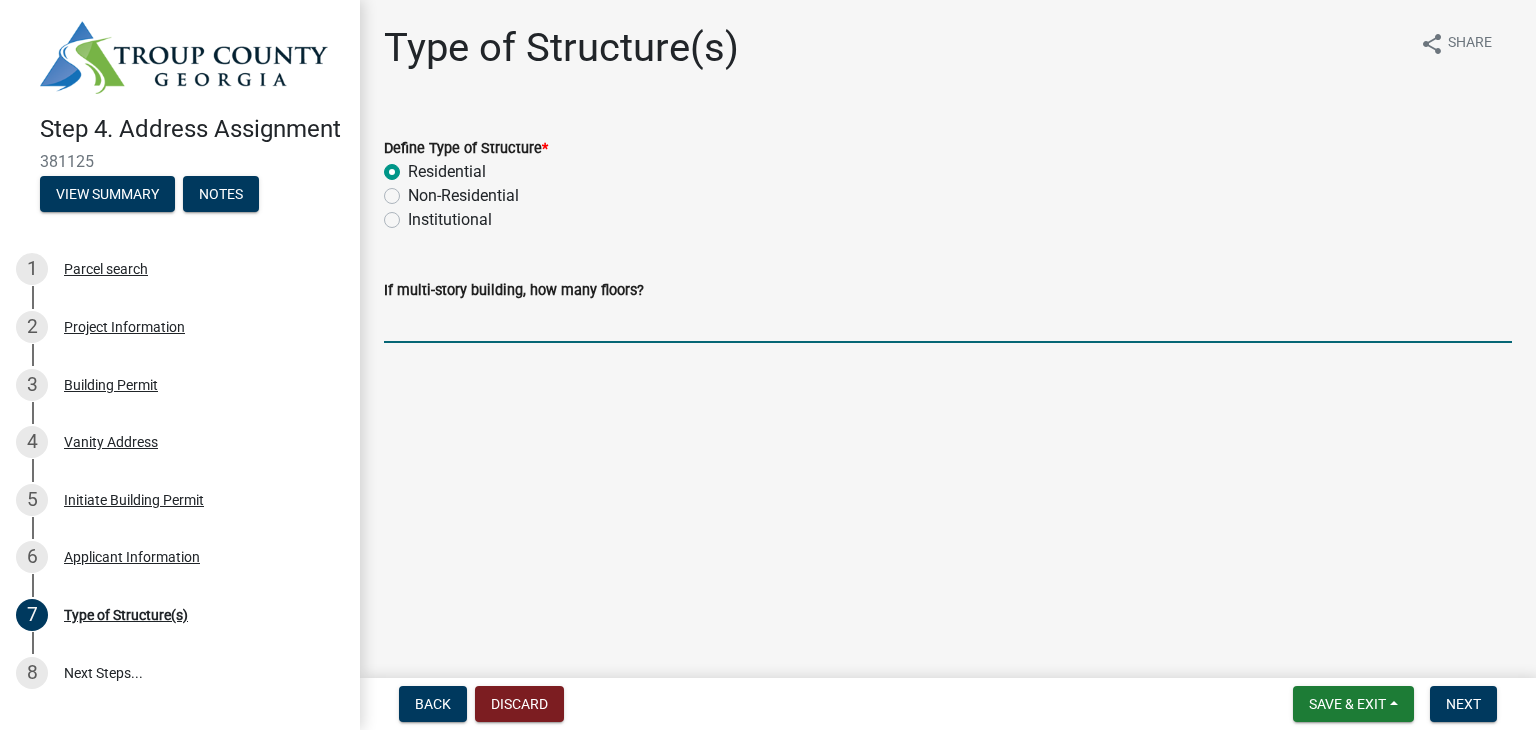 click on "If multi-story building, how many floors?" at bounding box center [948, 322] 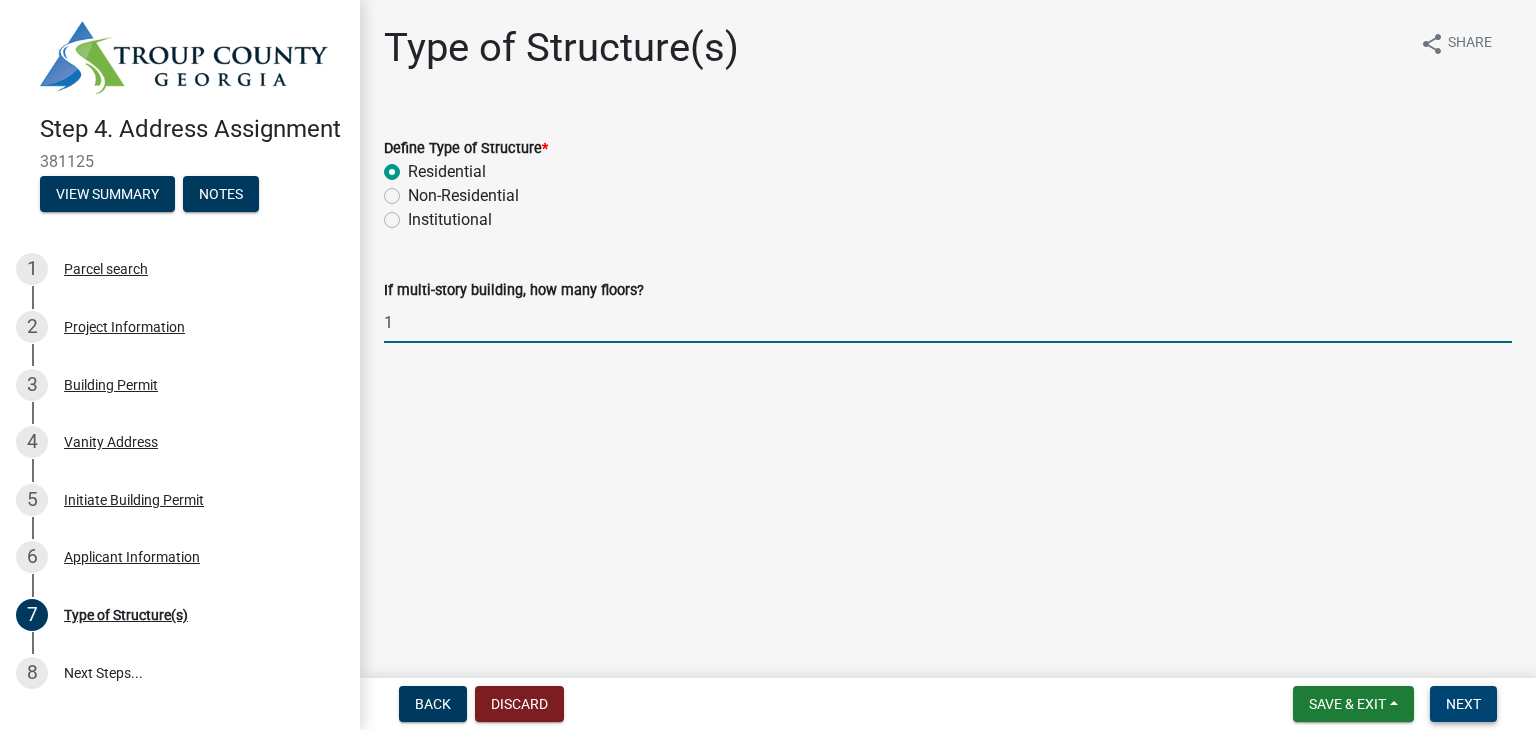 type on "1" 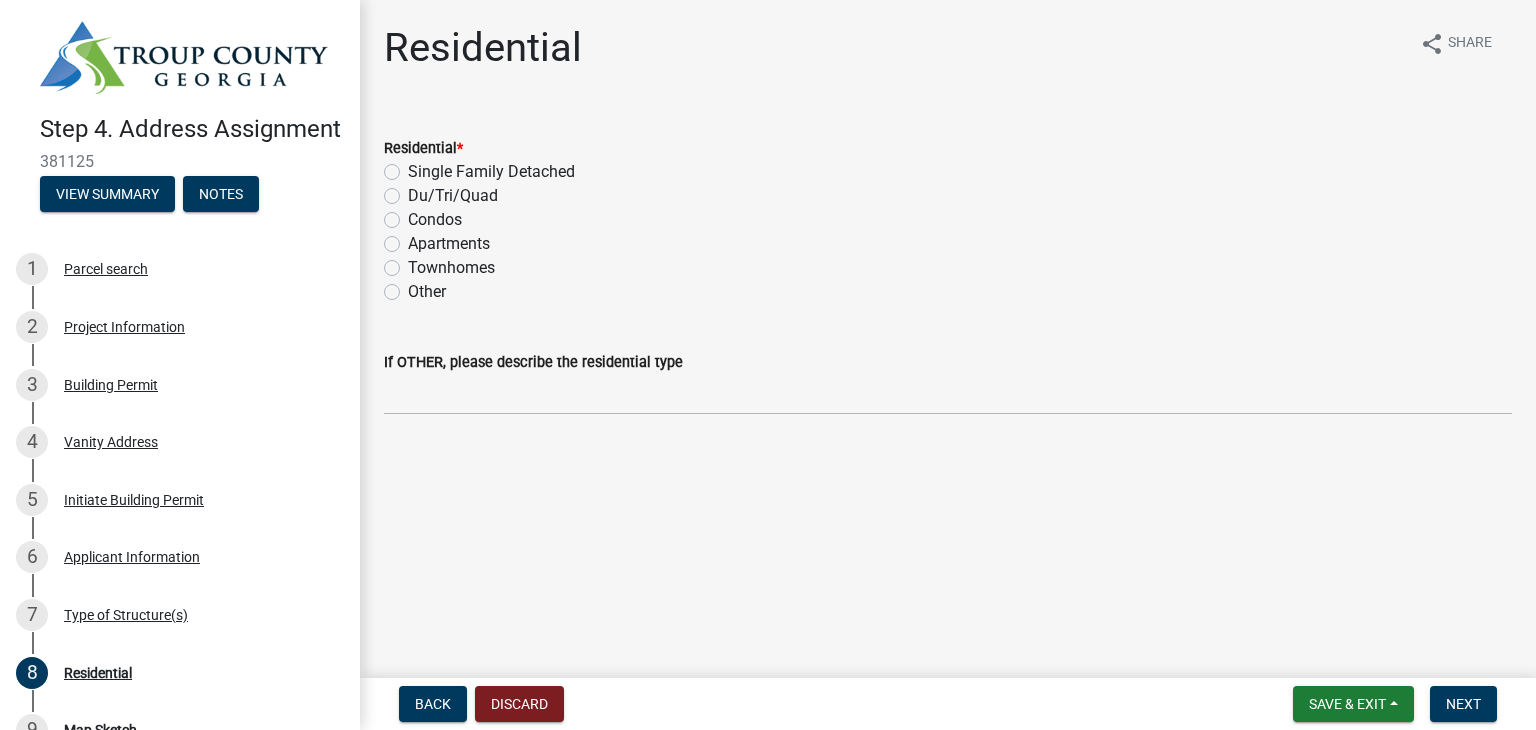 click on "Single Family Detached" 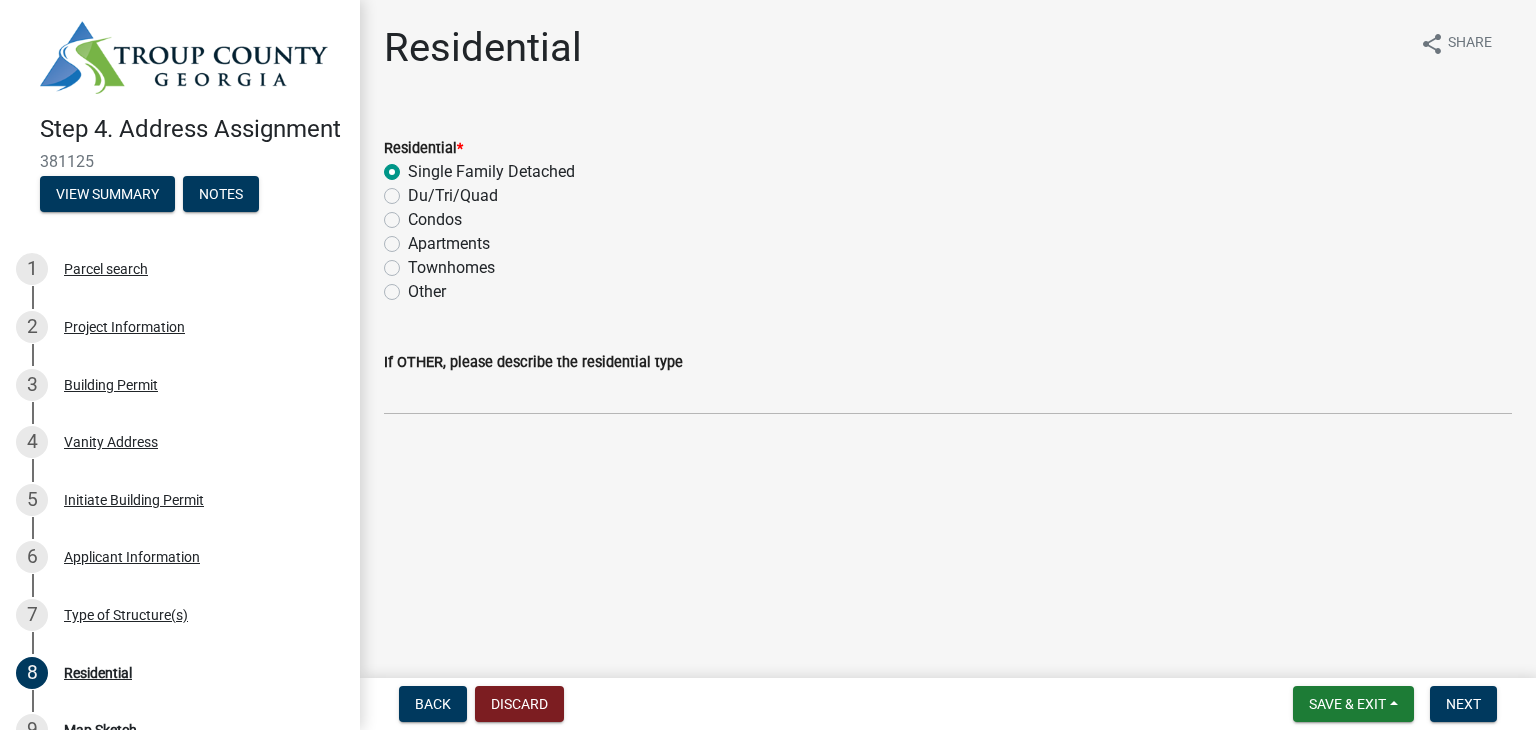 radio on "true" 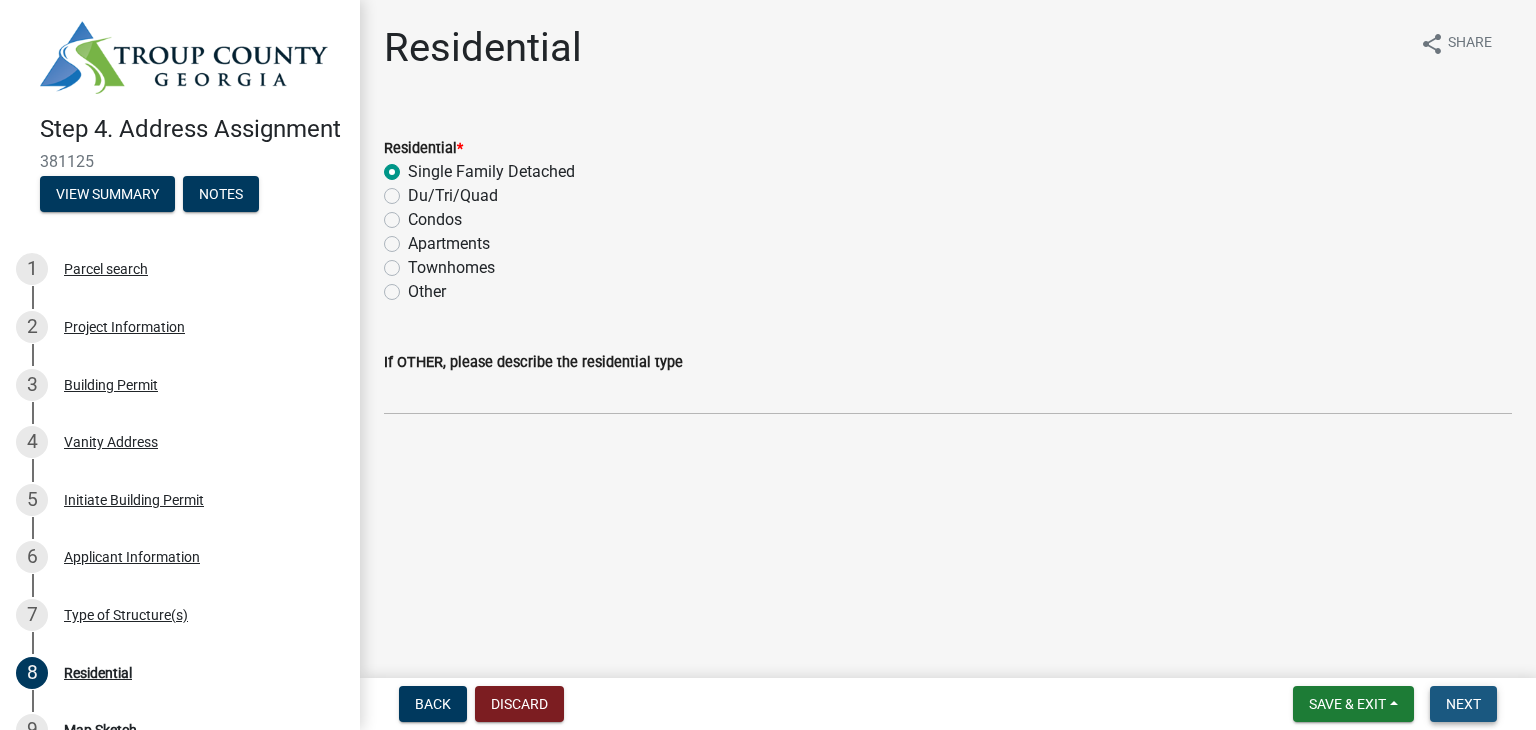 click on "Next" at bounding box center [1463, 704] 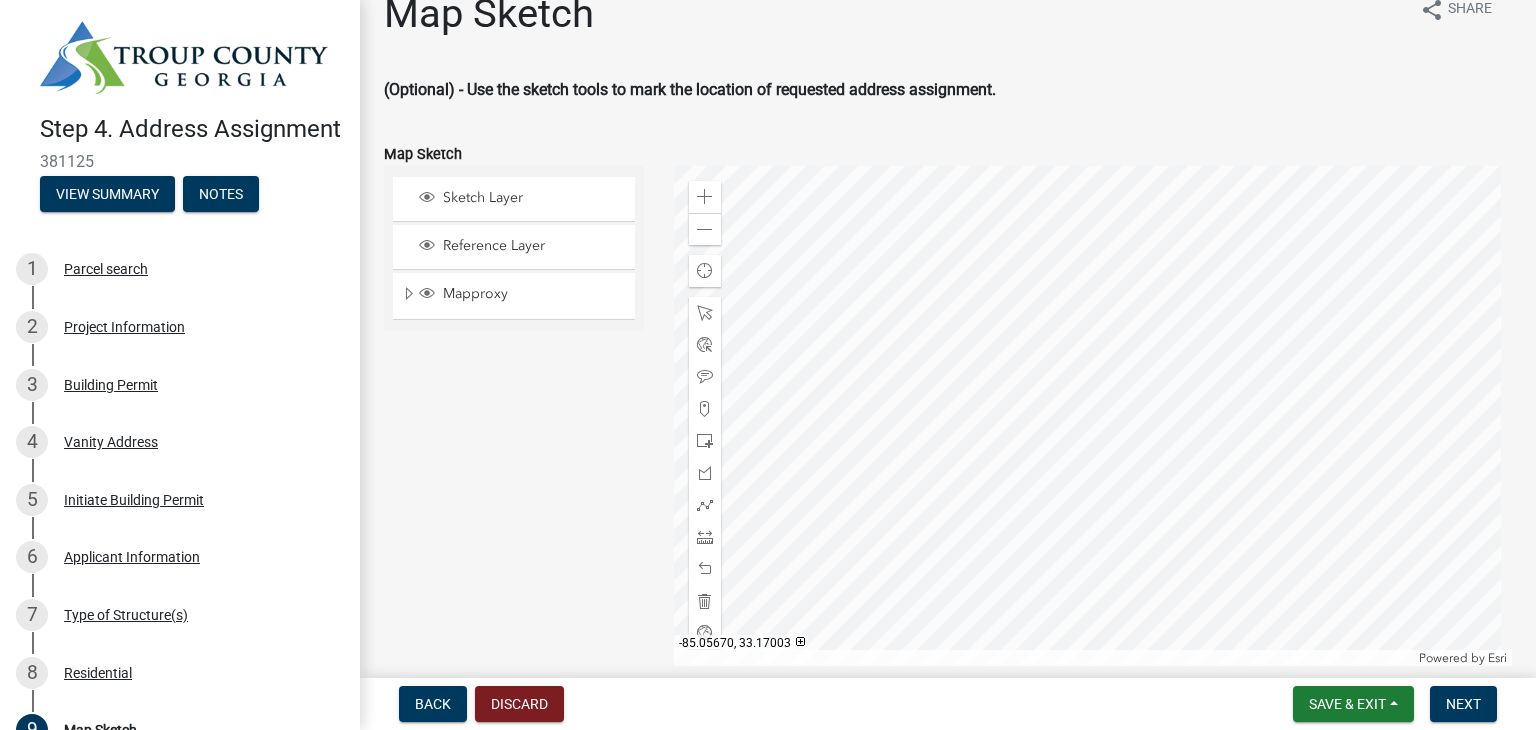 scroll, scrollTop: 0, scrollLeft: 0, axis: both 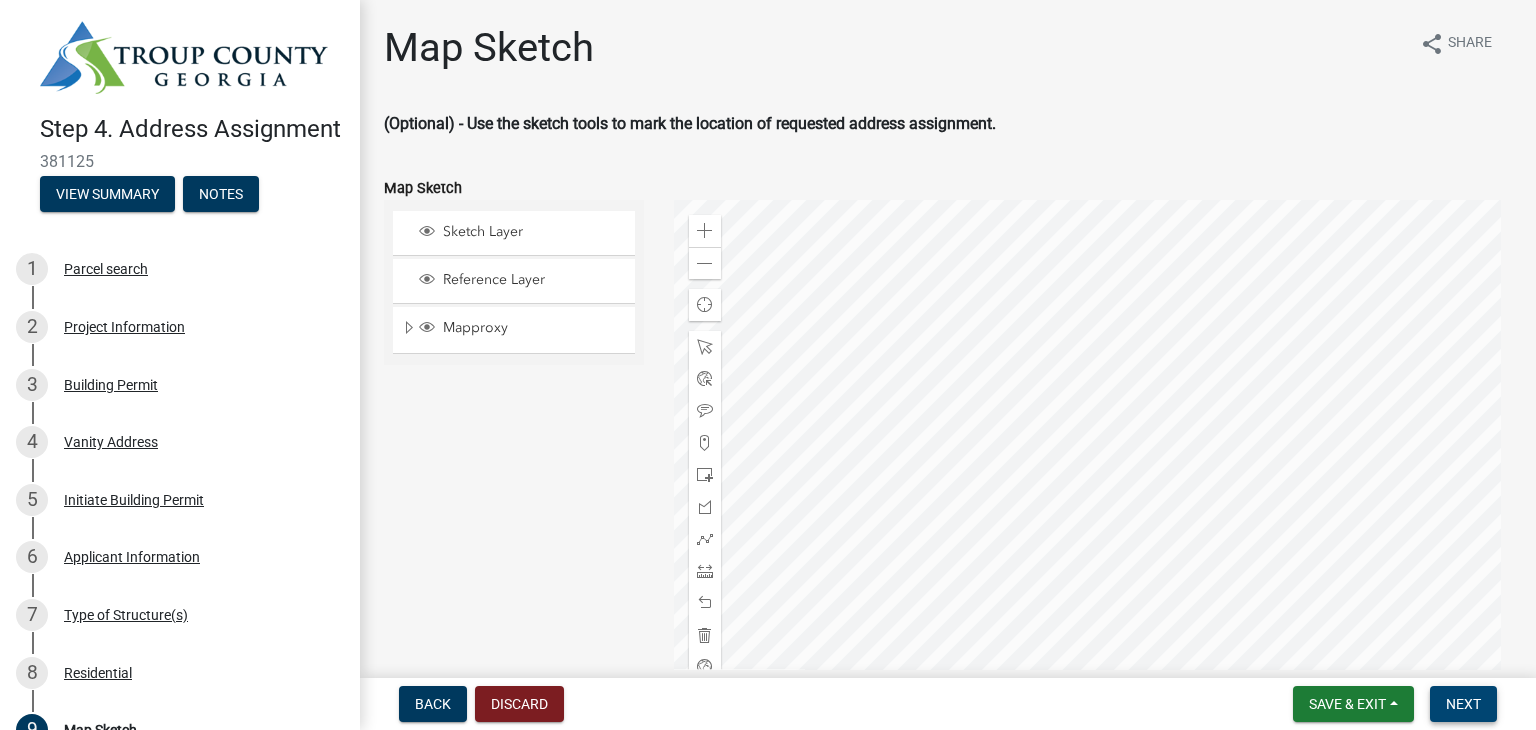 click on "Next" at bounding box center (1463, 704) 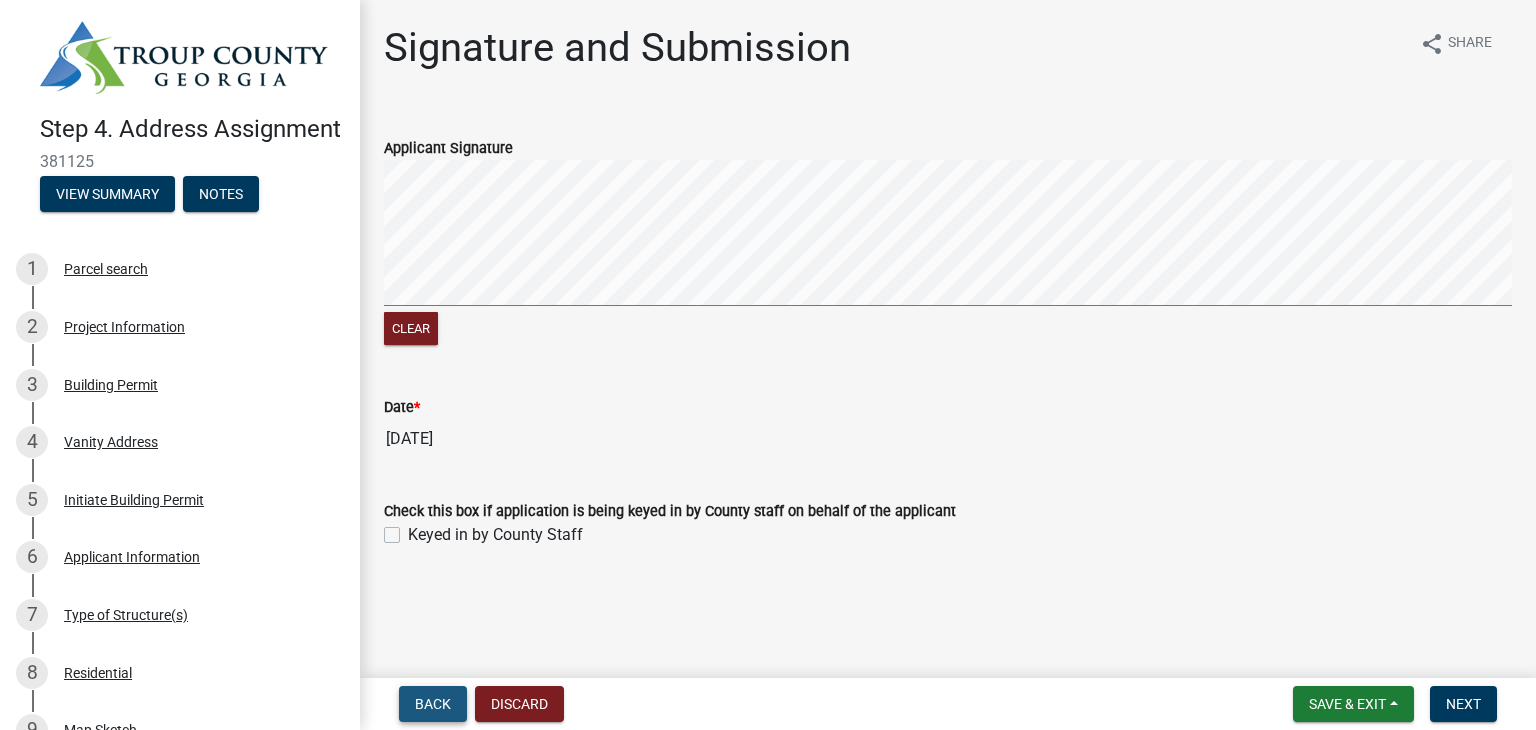 click on "Back" at bounding box center [433, 704] 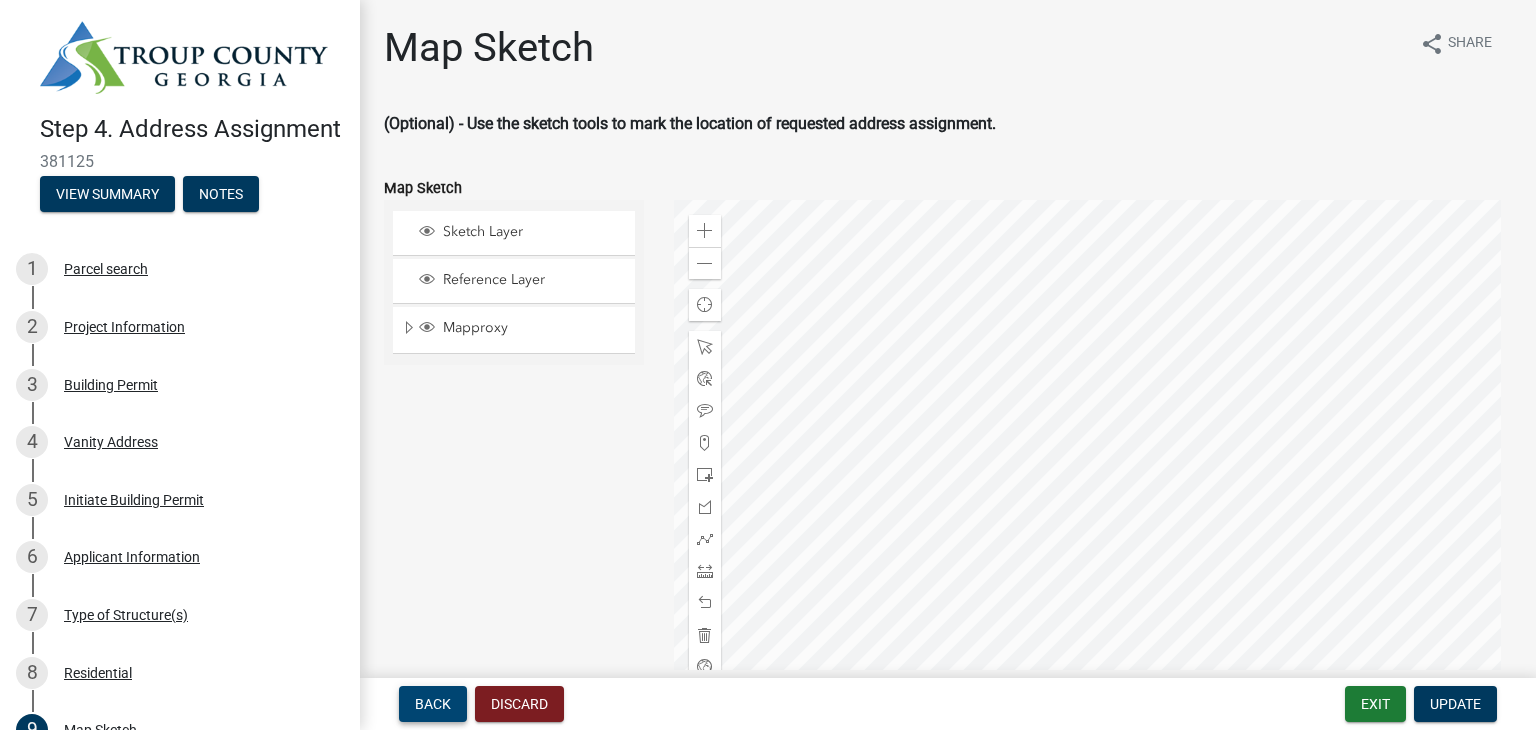 click on "Back" at bounding box center (433, 704) 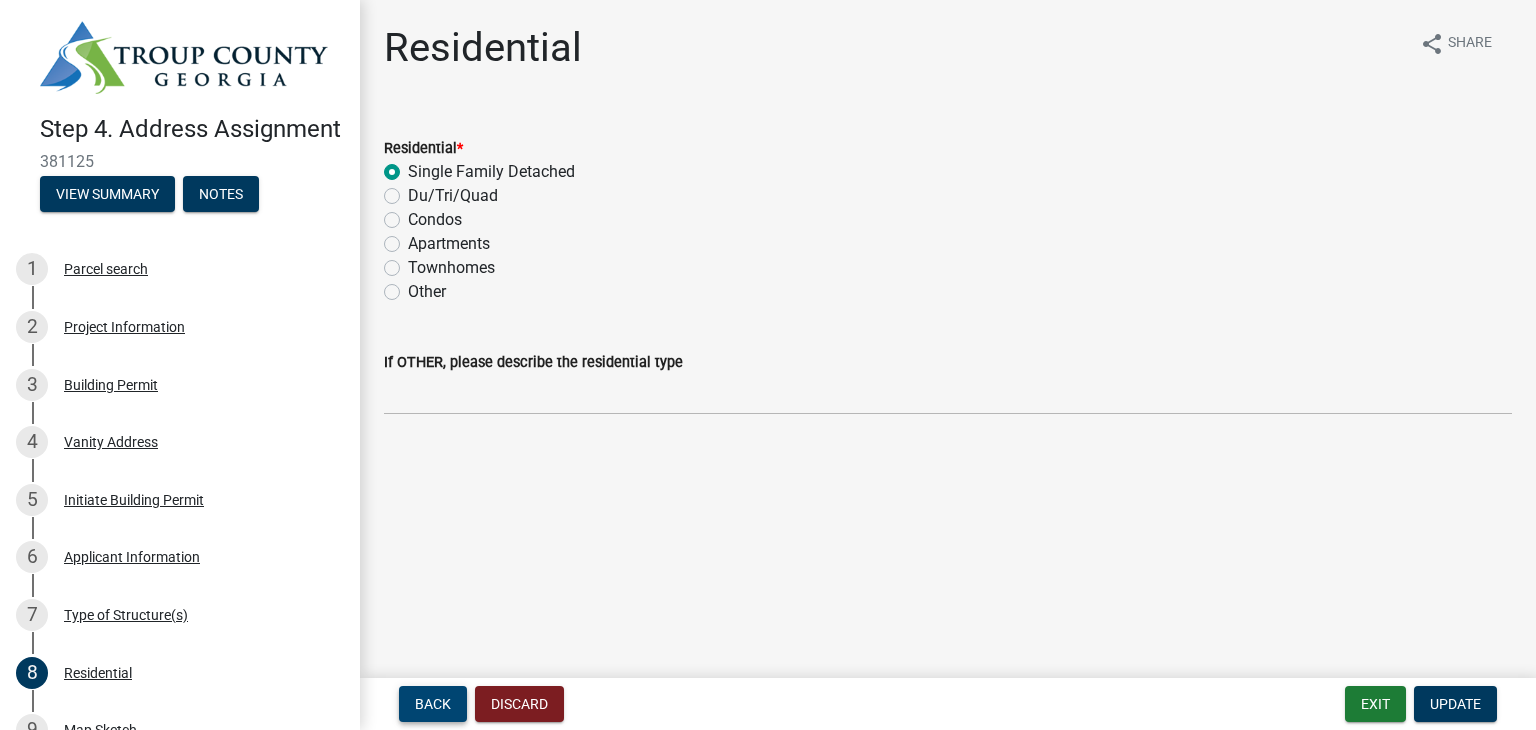 click on "Back" at bounding box center [433, 704] 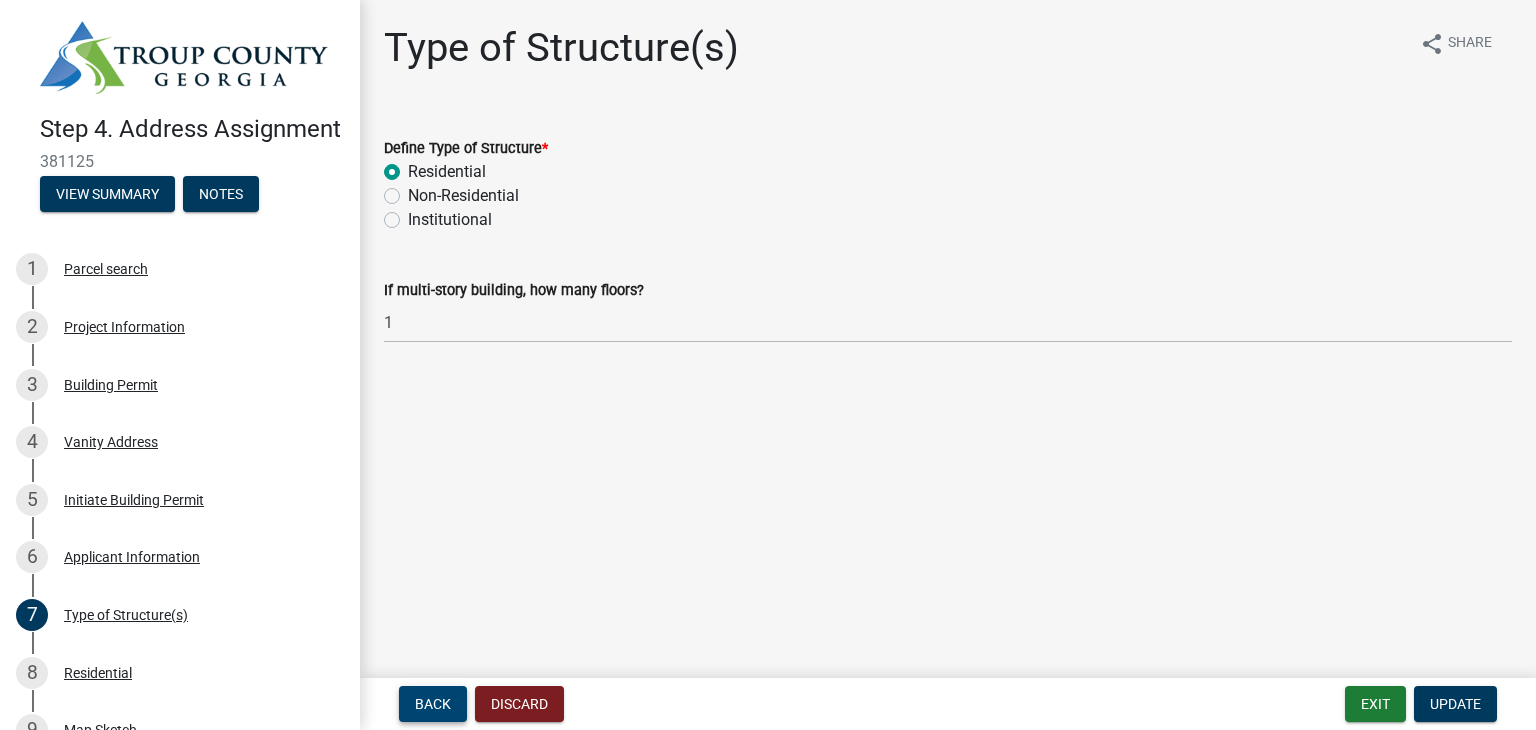 click on "Back" at bounding box center (433, 704) 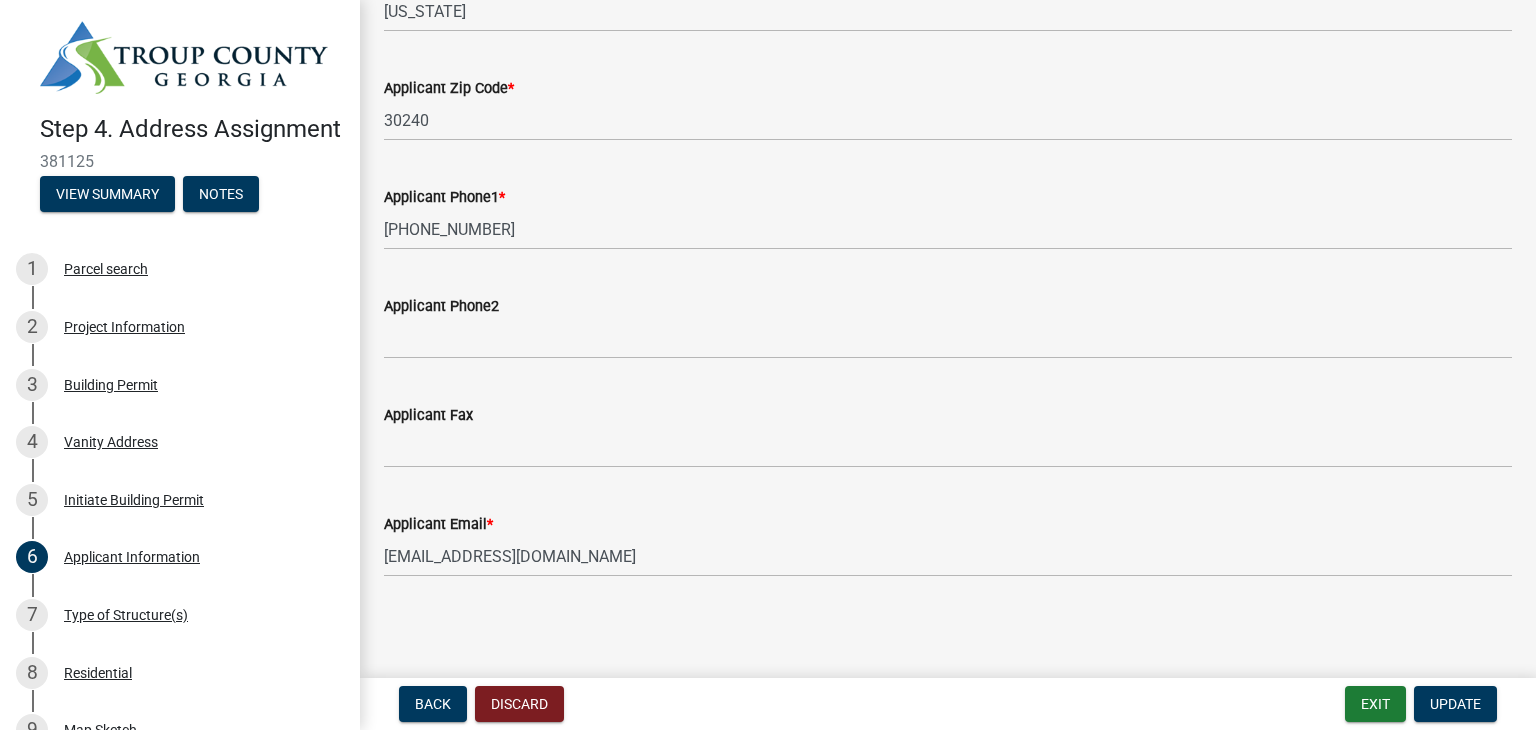 scroll, scrollTop: 501, scrollLeft: 0, axis: vertical 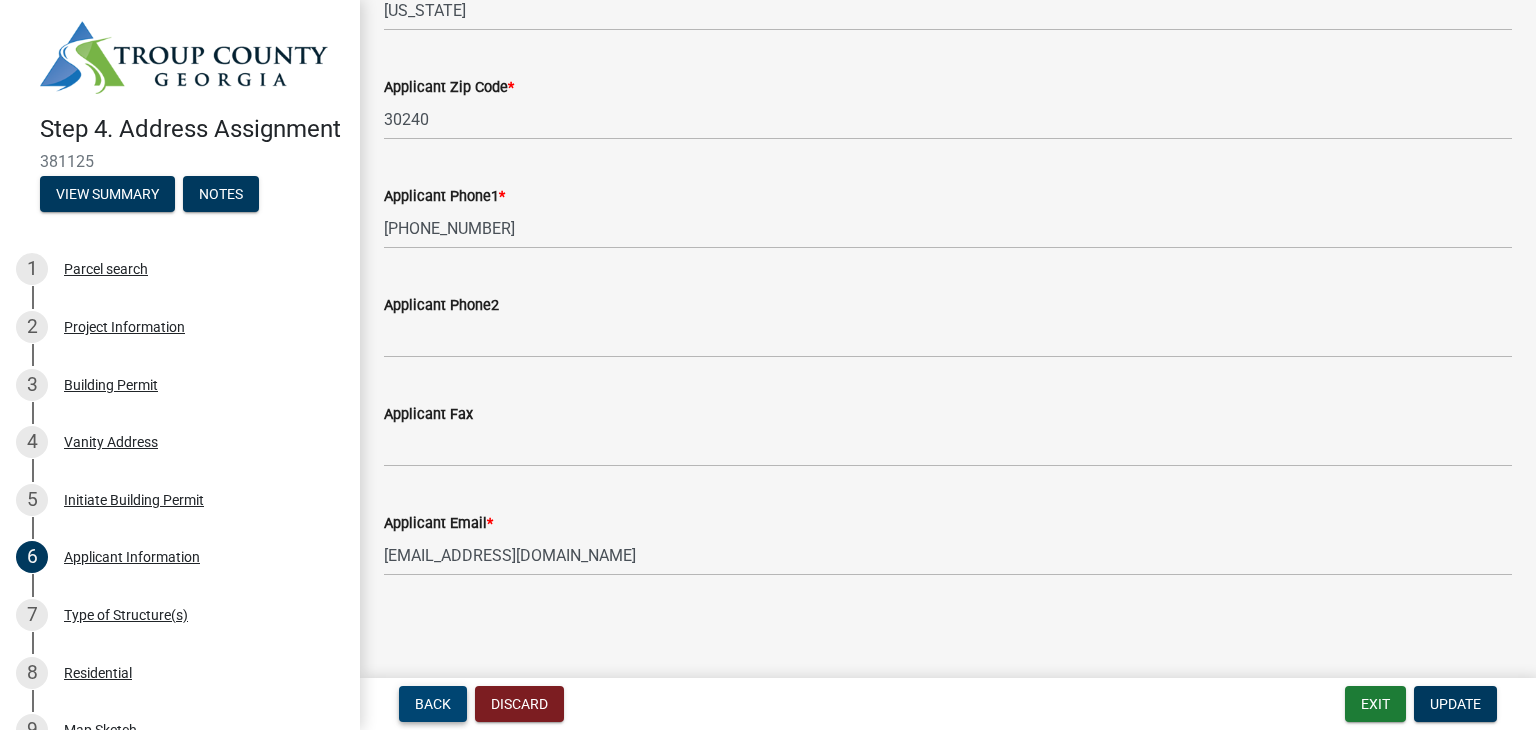 click on "Back" at bounding box center (433, 704) 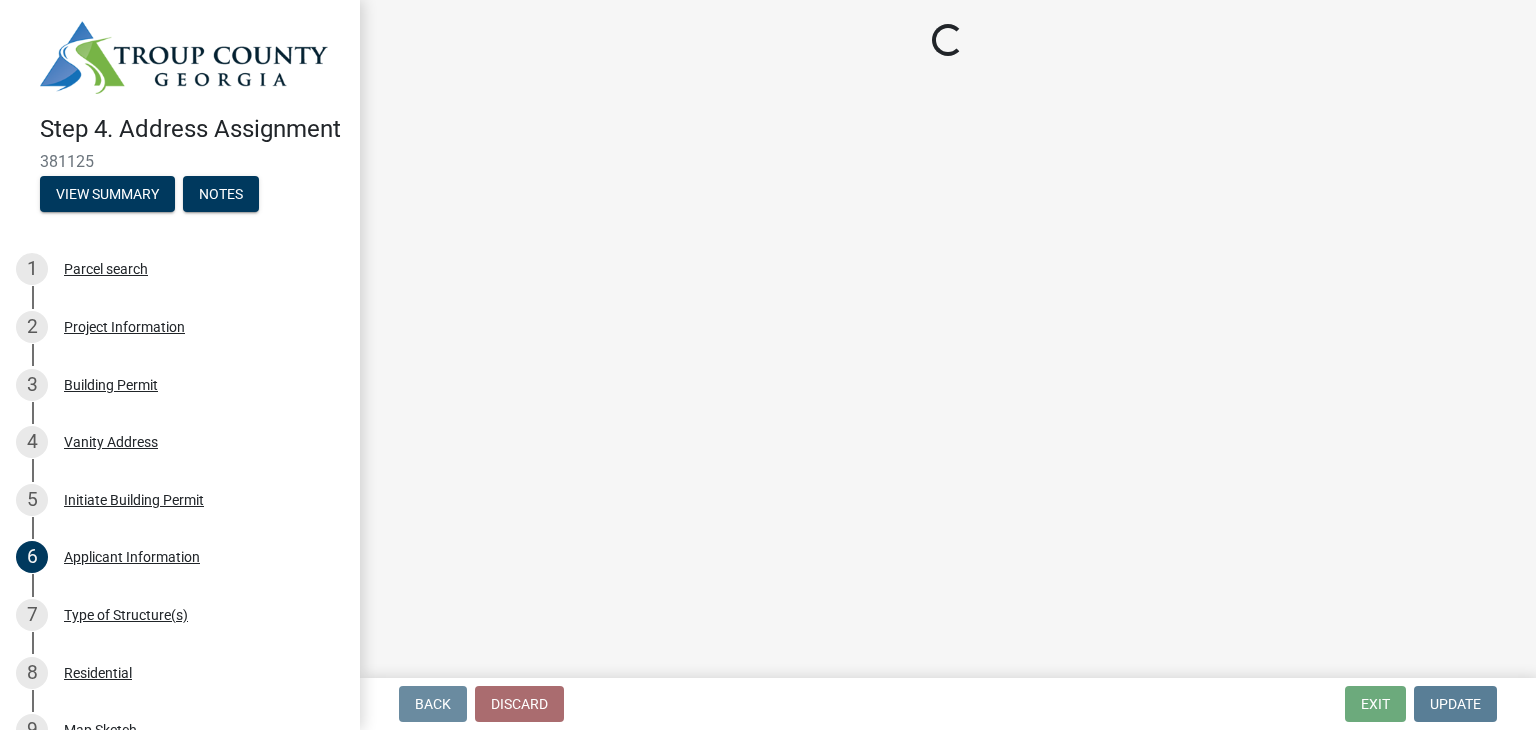 scroll, scrollTop: 0, scrollLeft: 0, axis: both 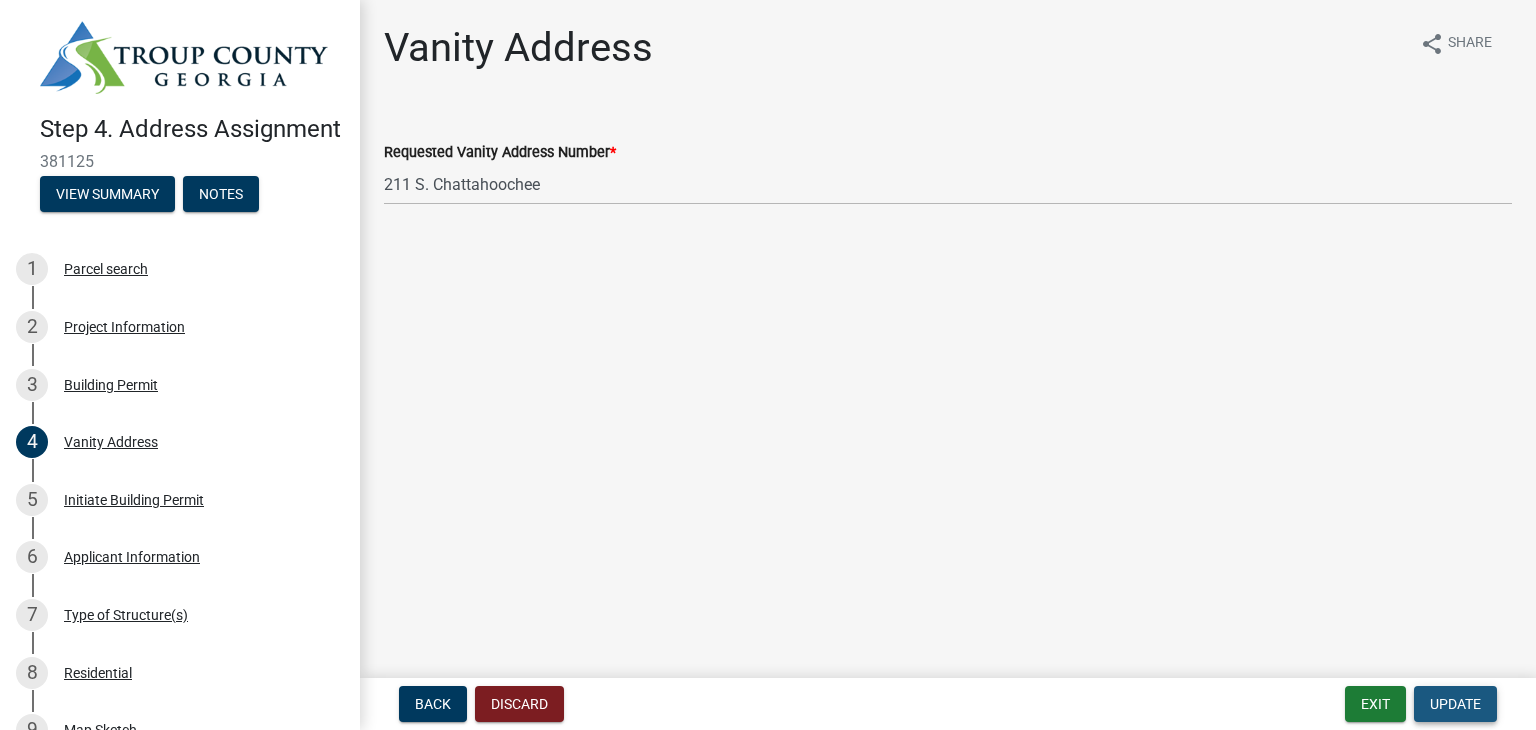 click on "Update" at bounding box center (1455, 704) 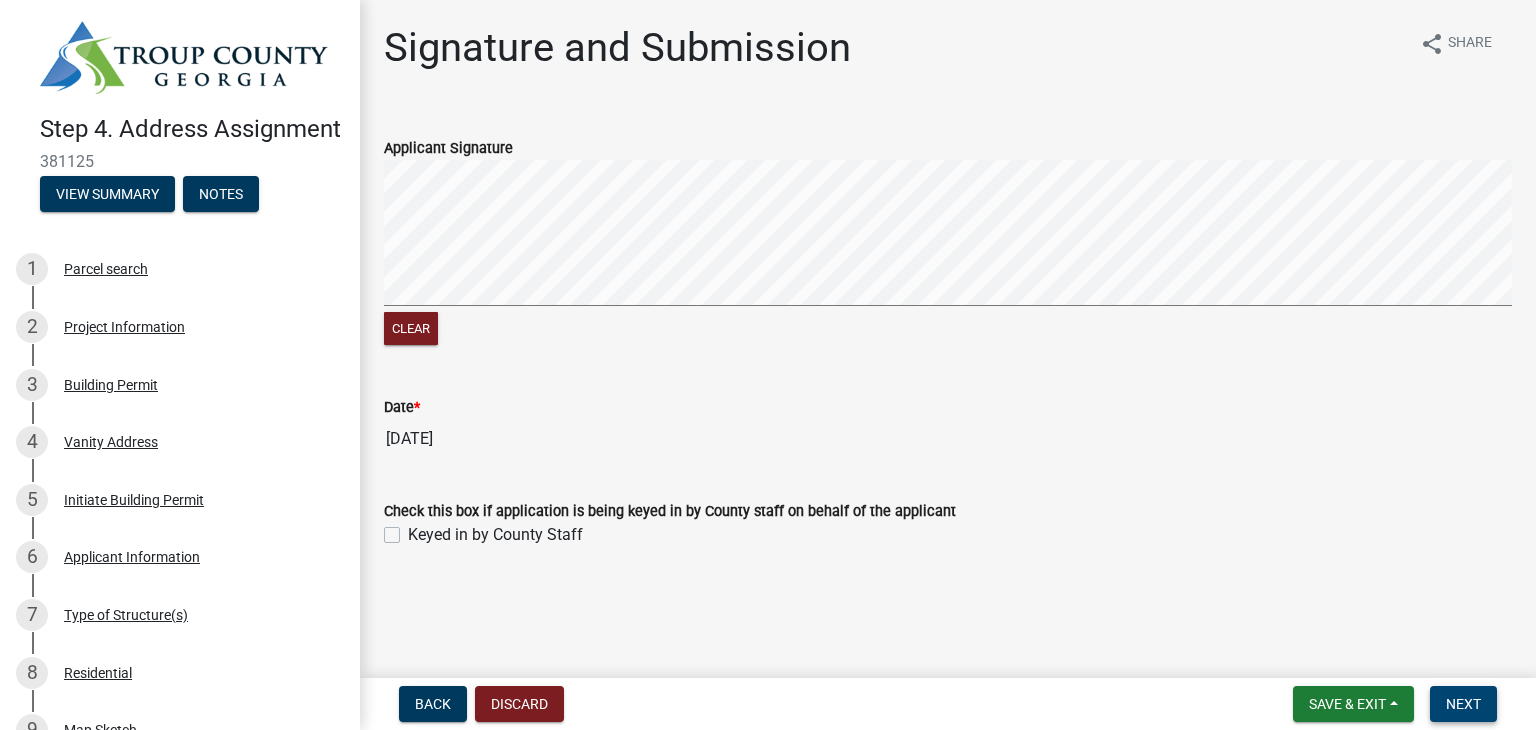 click on "Next" at bounding box center (1463, 704) 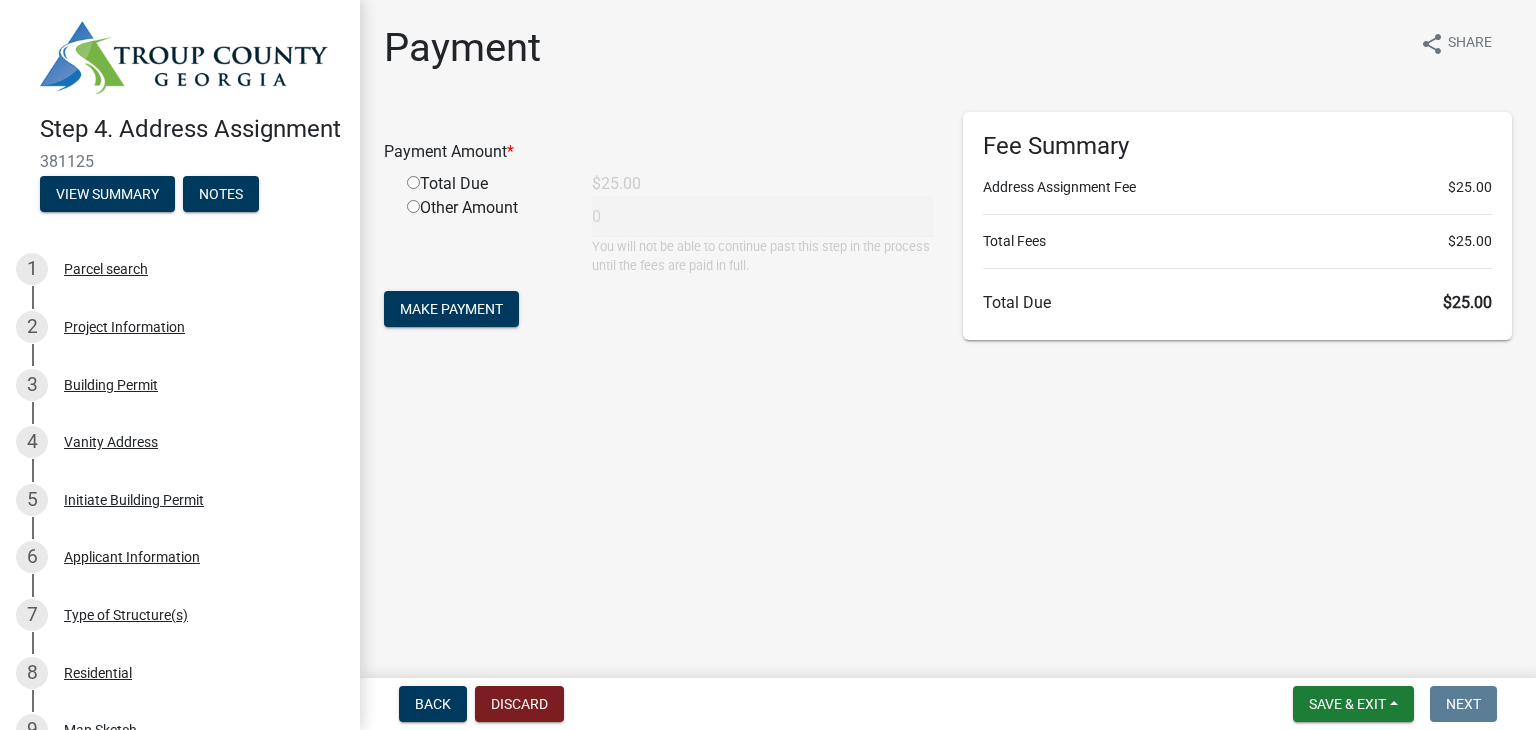 click 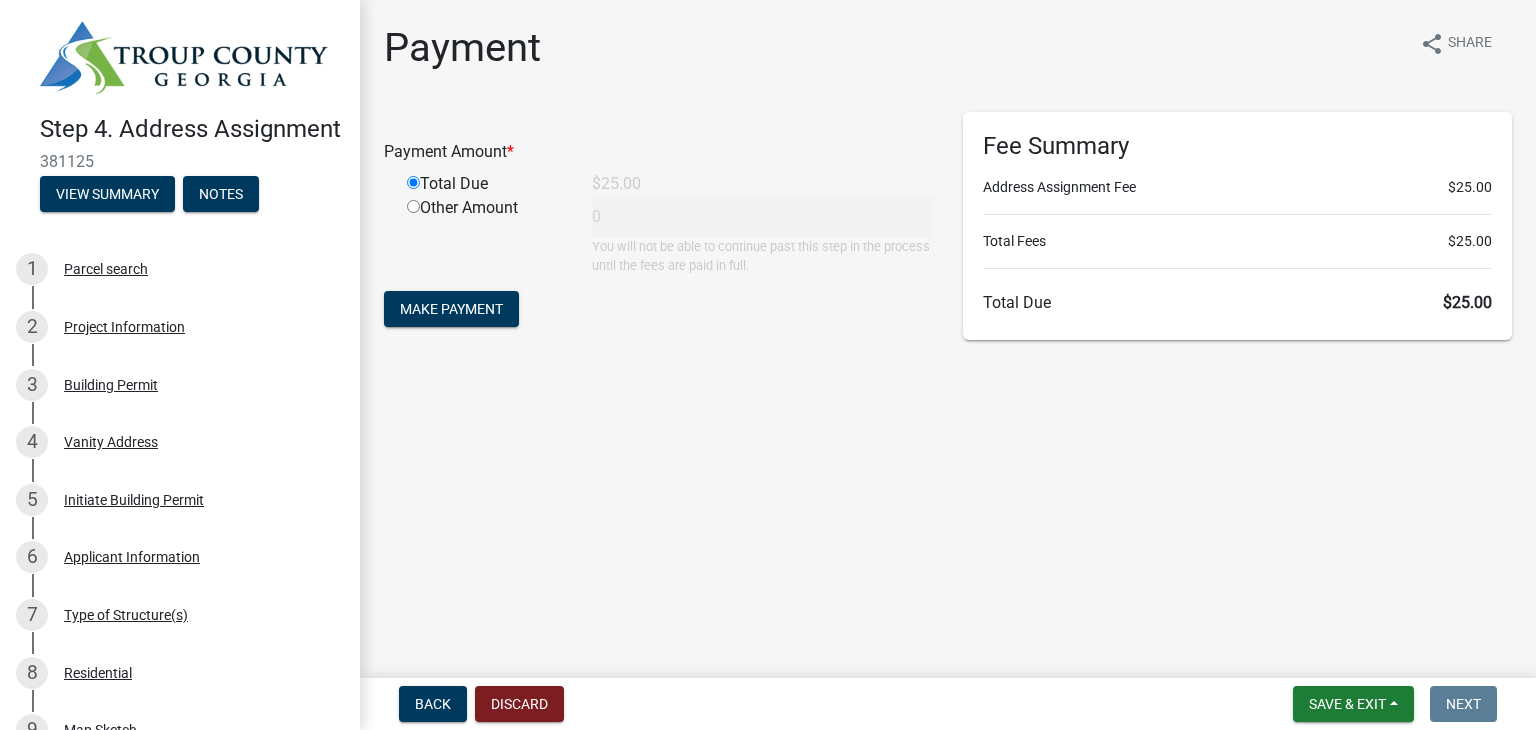 type on "25" 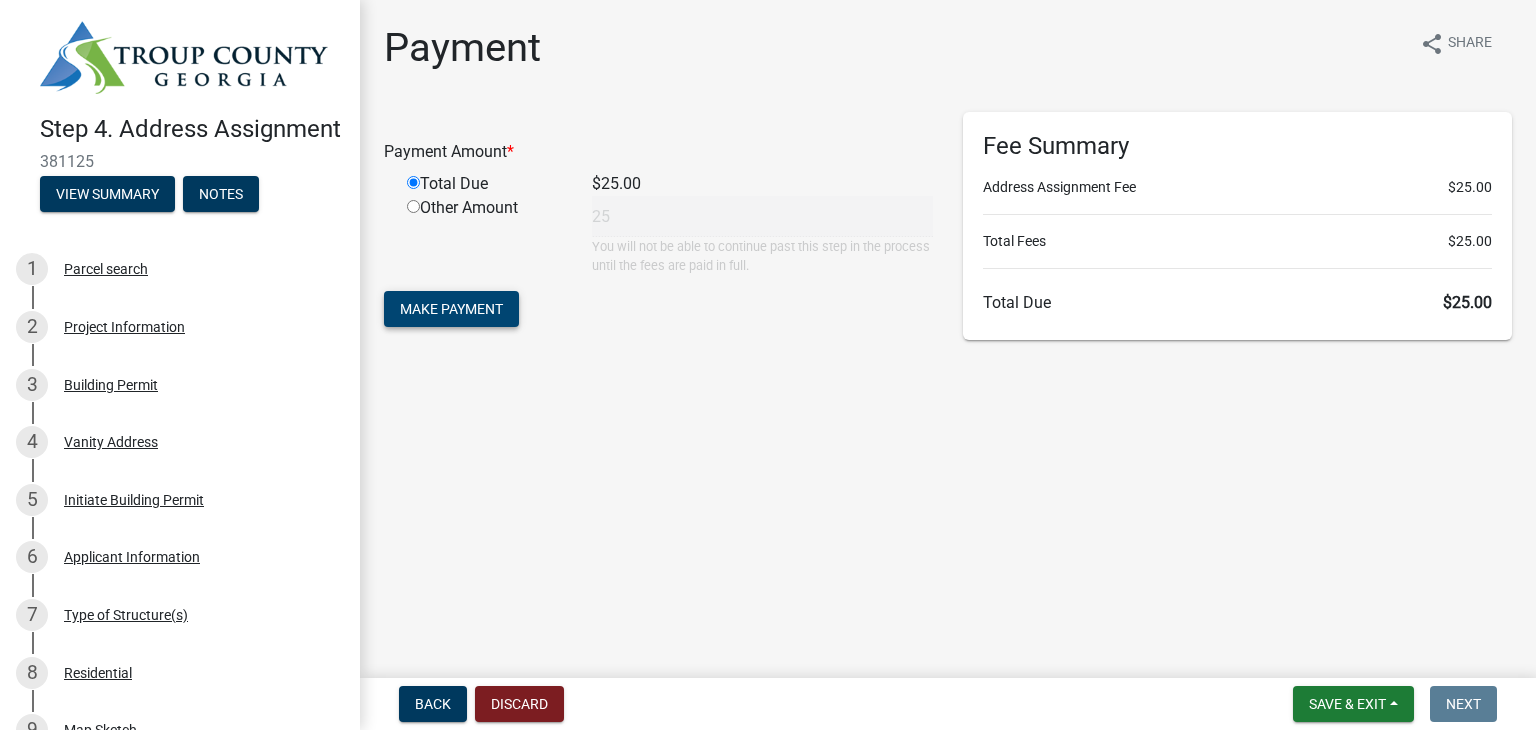 click on "Make Payment" 